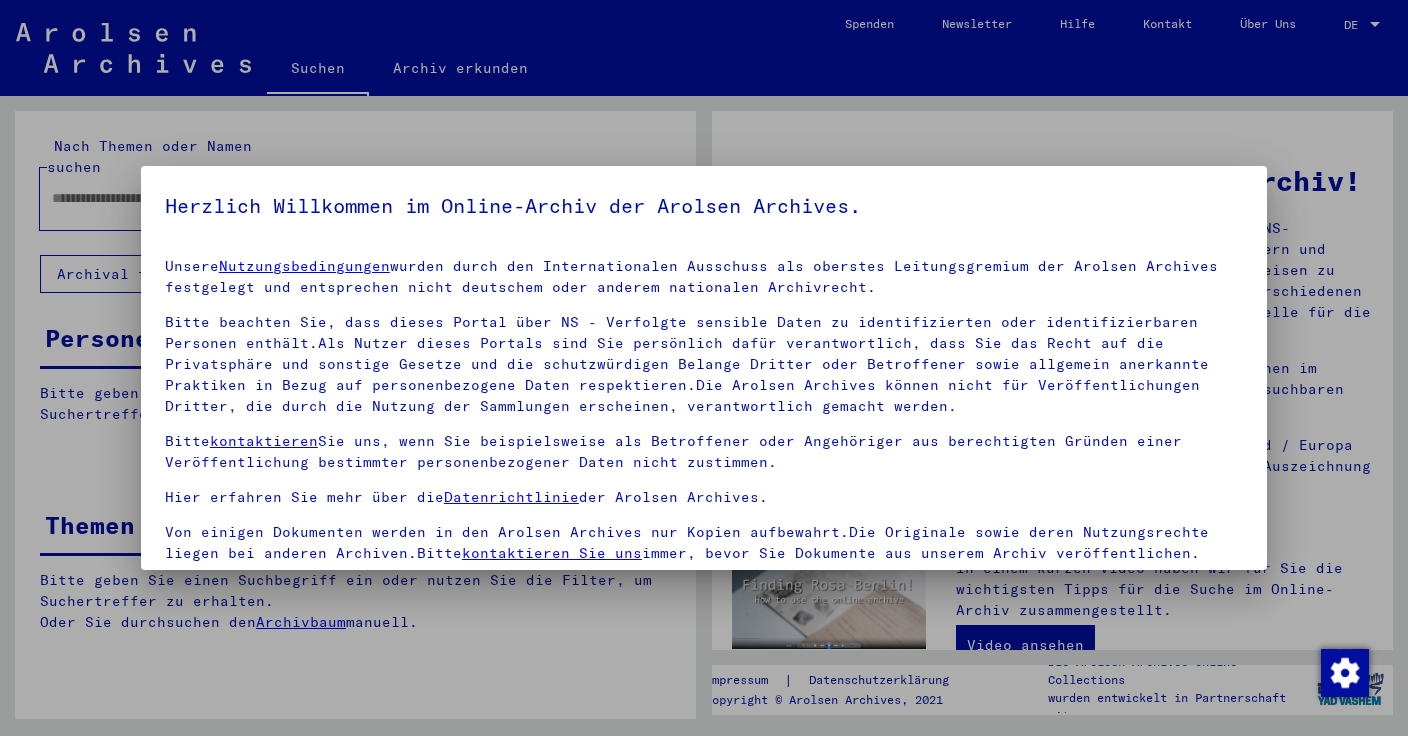 scroll, scrollTop: 0, scrollLeft: 0, axis: both 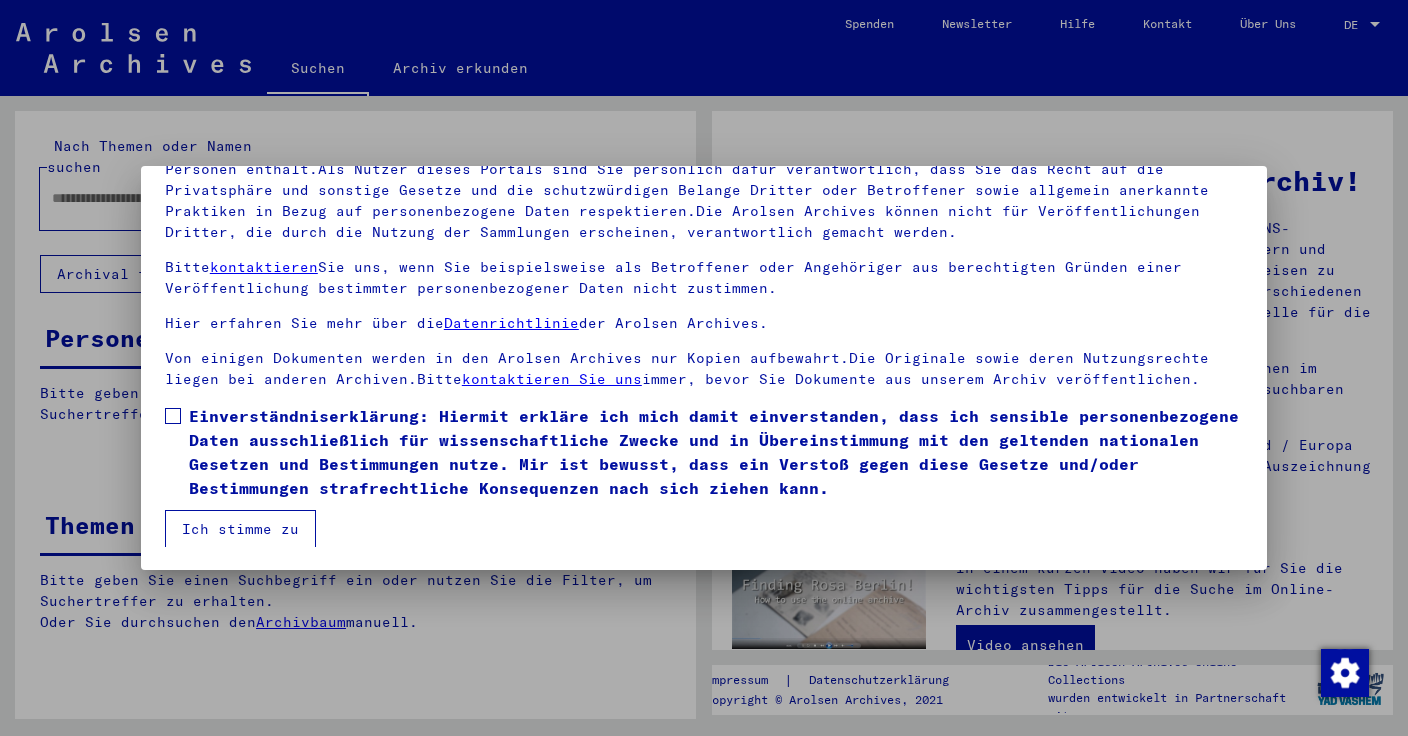 click at bounding box center (173, 416) 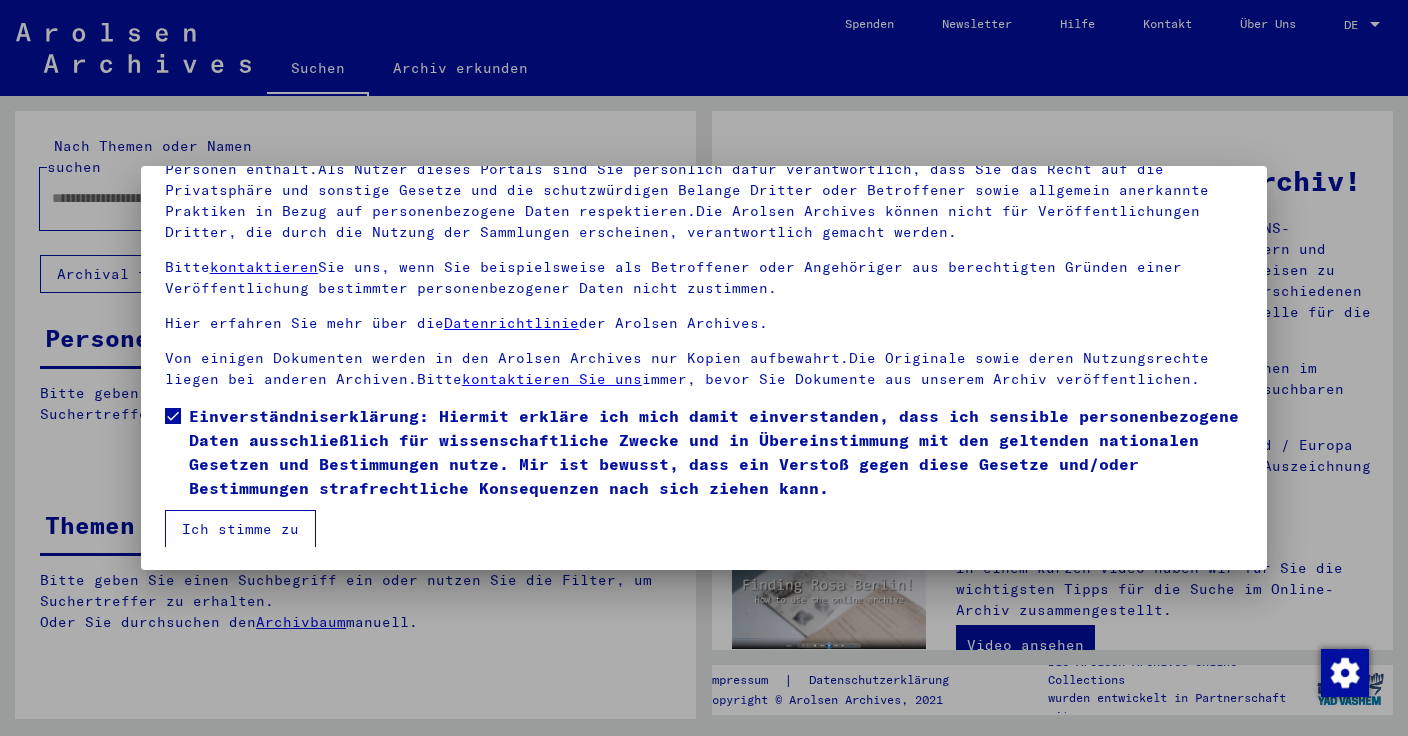 click on "Ich stimme zu" at bounding box center (240, 529) 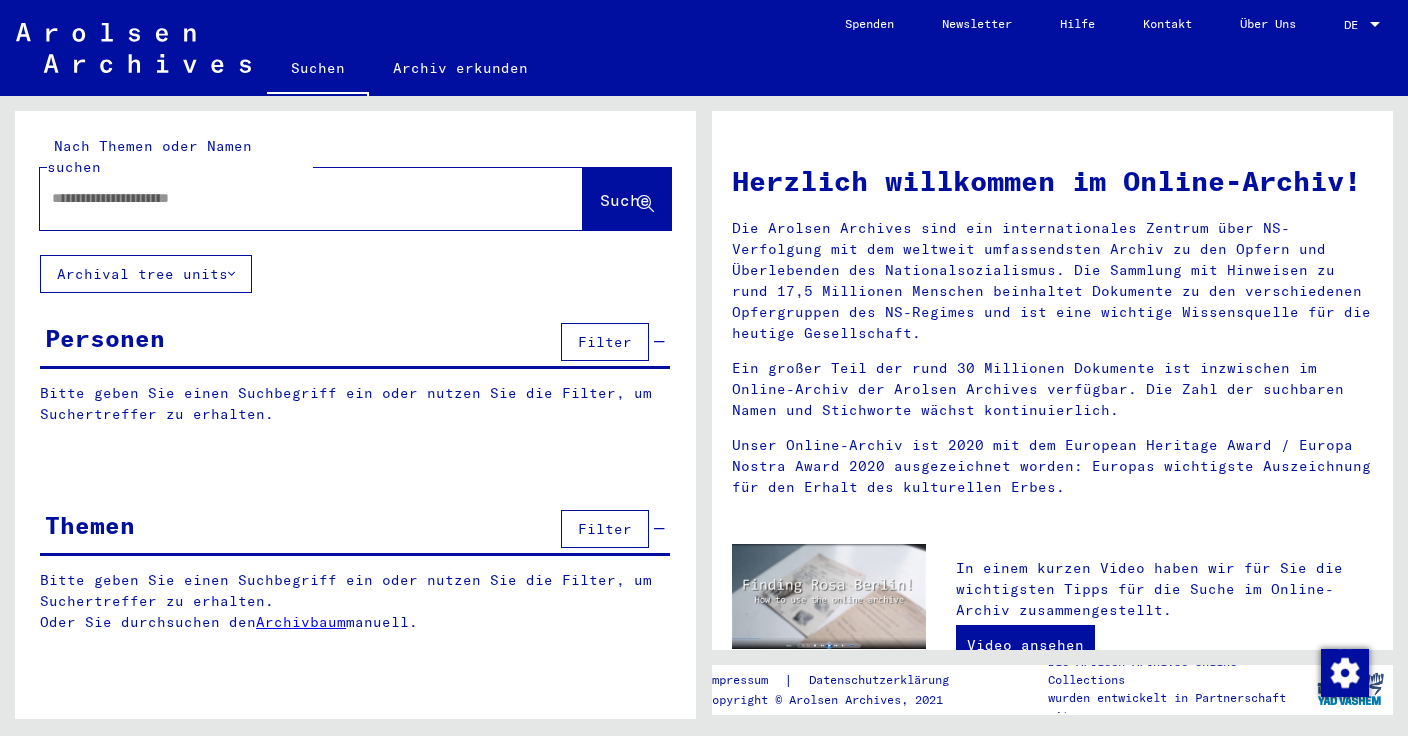 click at bounding box center (287, 198) 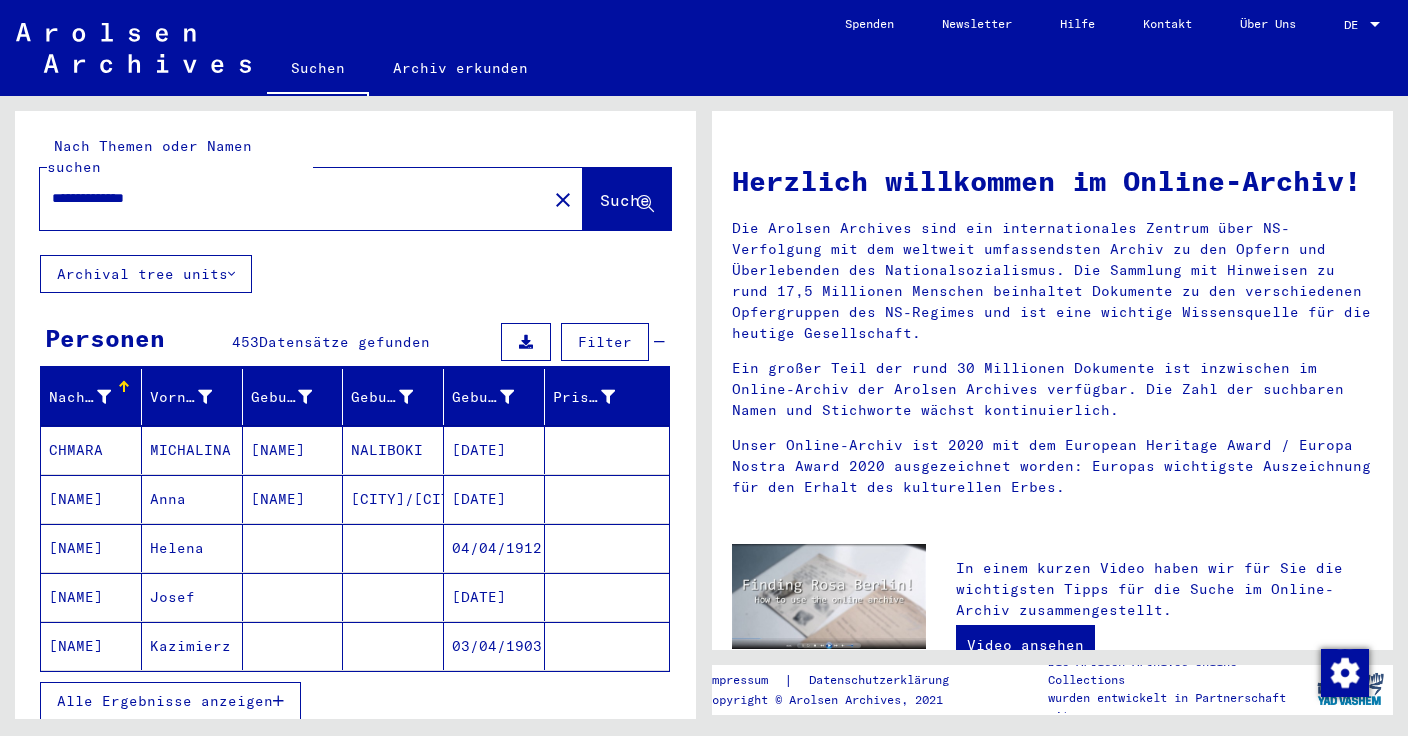type on "**********" 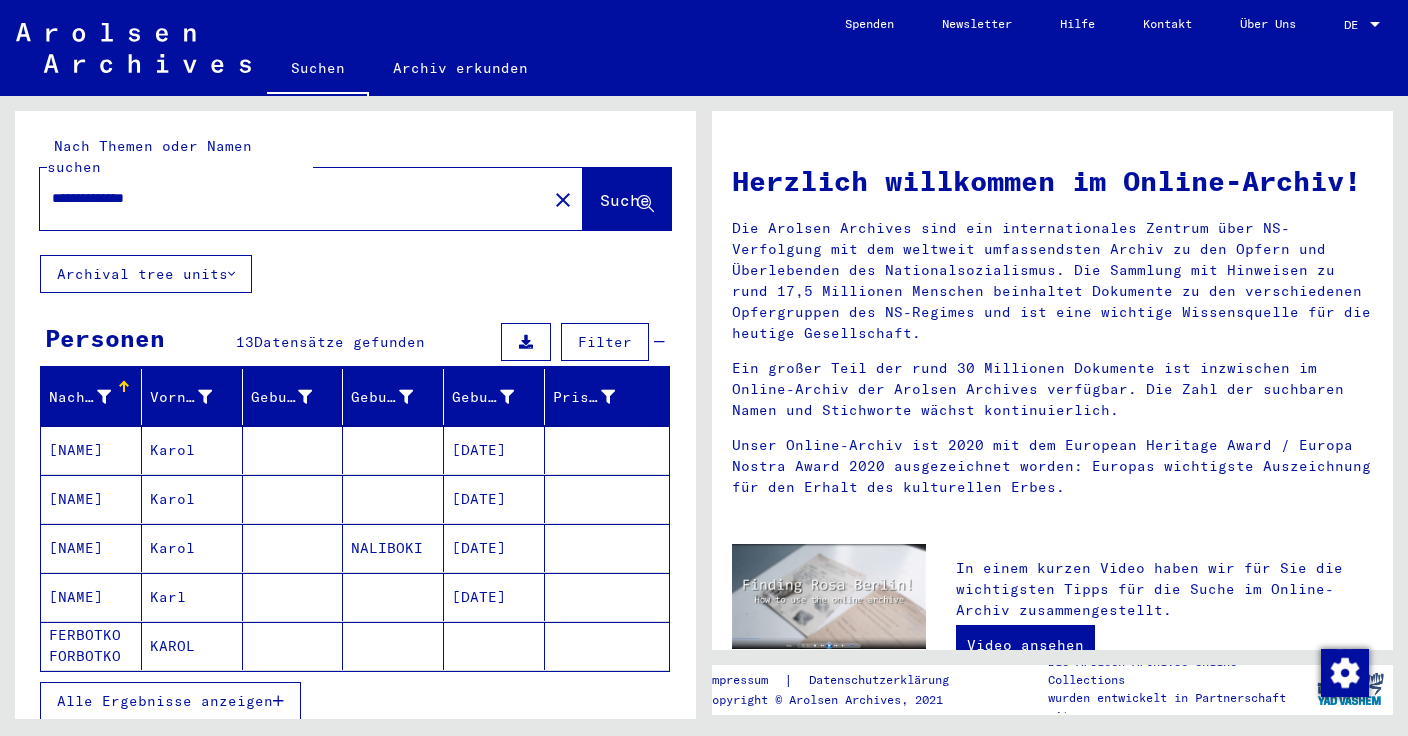scroll, scrollTop: 17, scrollLeft: 0, axis: vertical 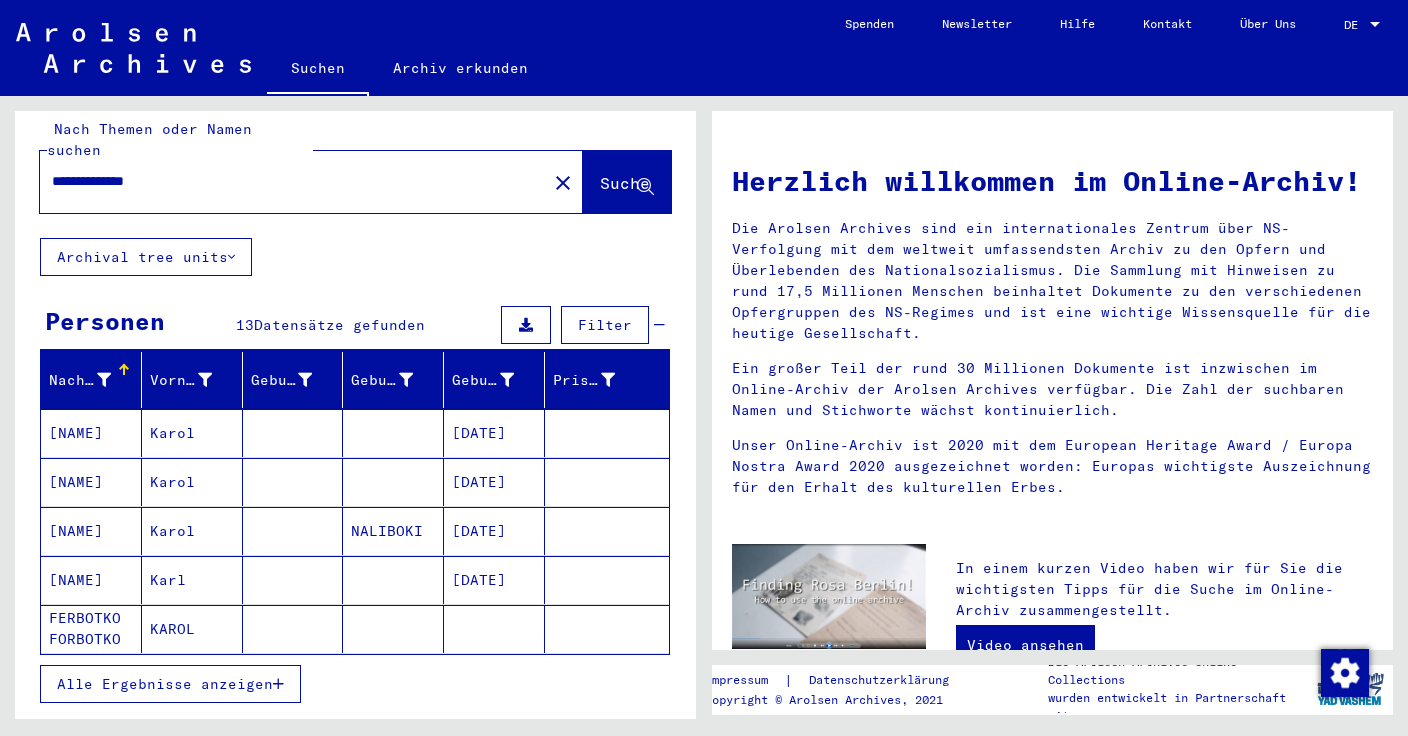 click at bounding box center (278, 684) 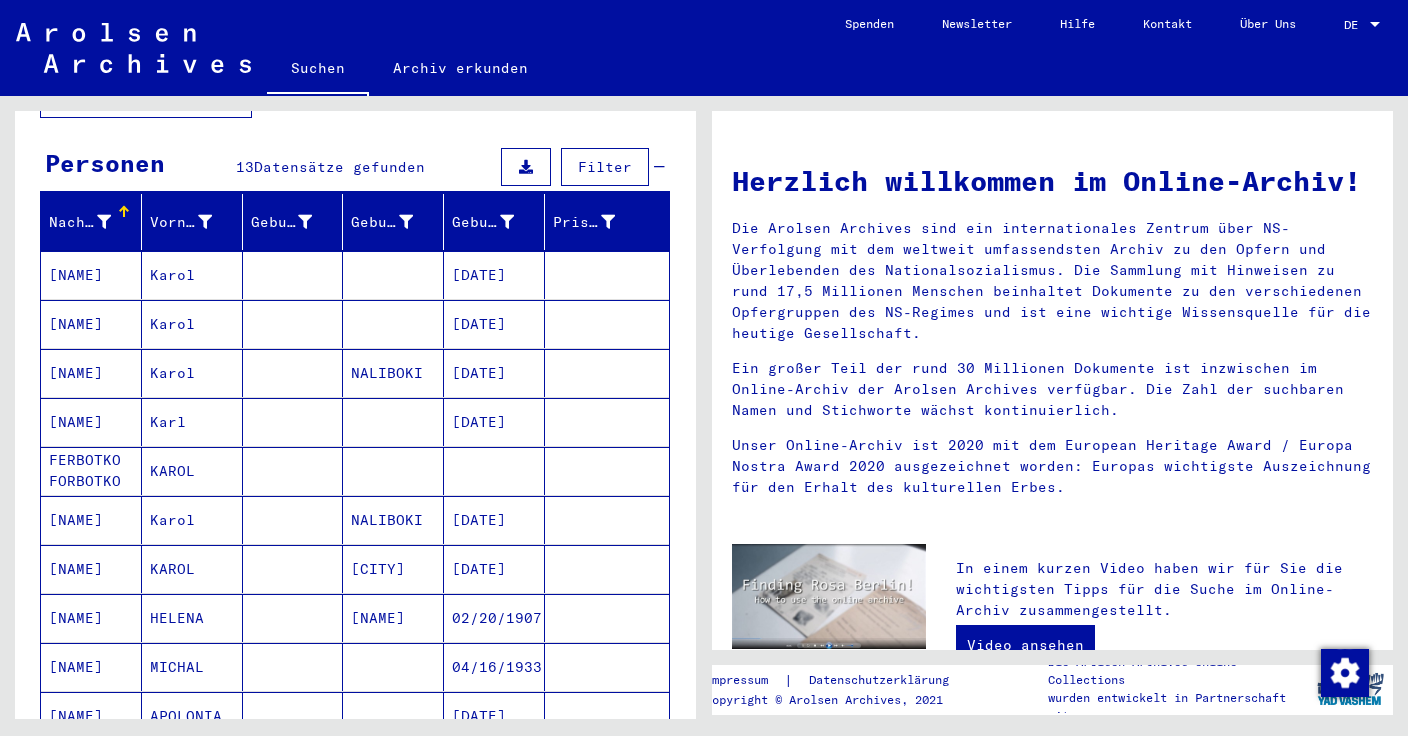 scroll, scrollTop: 158, scrollLeft: 0, axis: vertical 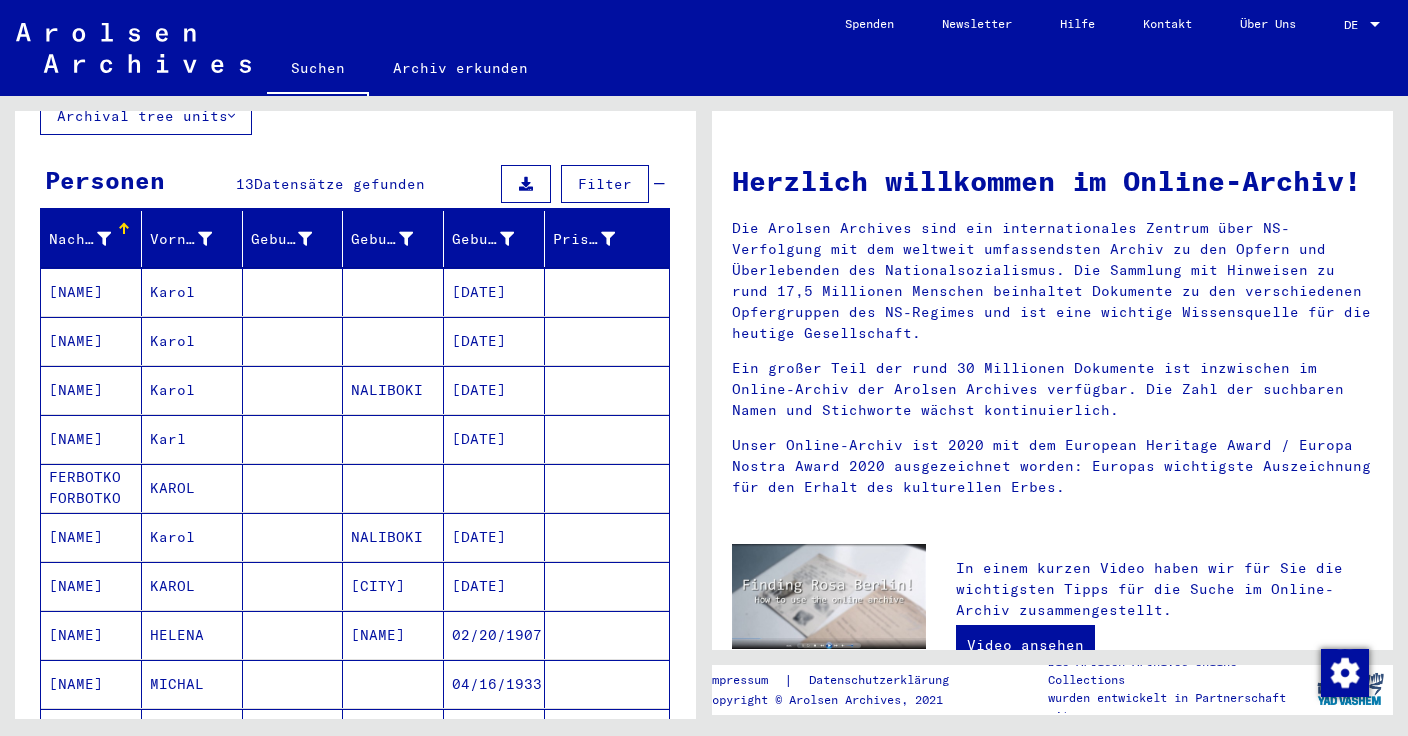 click on "Karol" at bounding box center [192, 586] 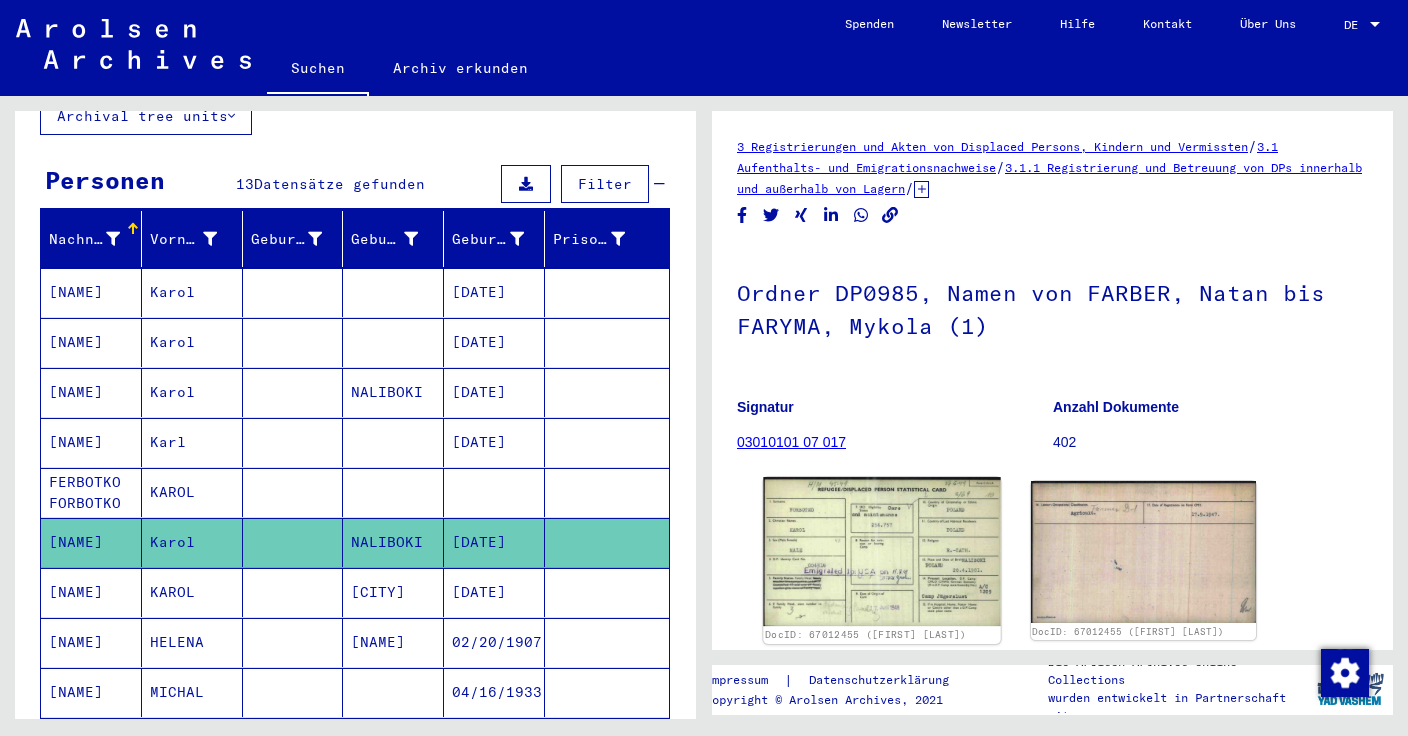 click 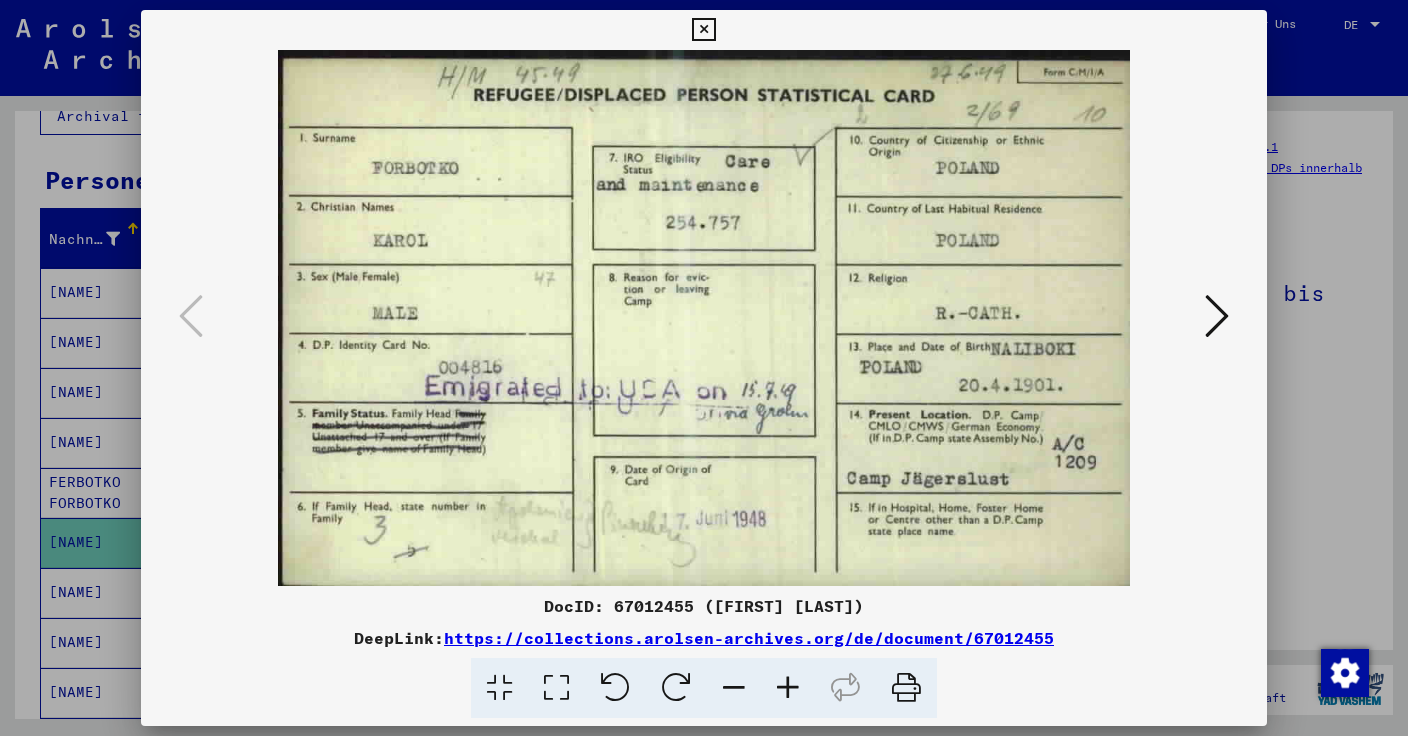 click on "DocID: 67012455 ([FIRST] [LAST])" at bounding box center [704, 606] 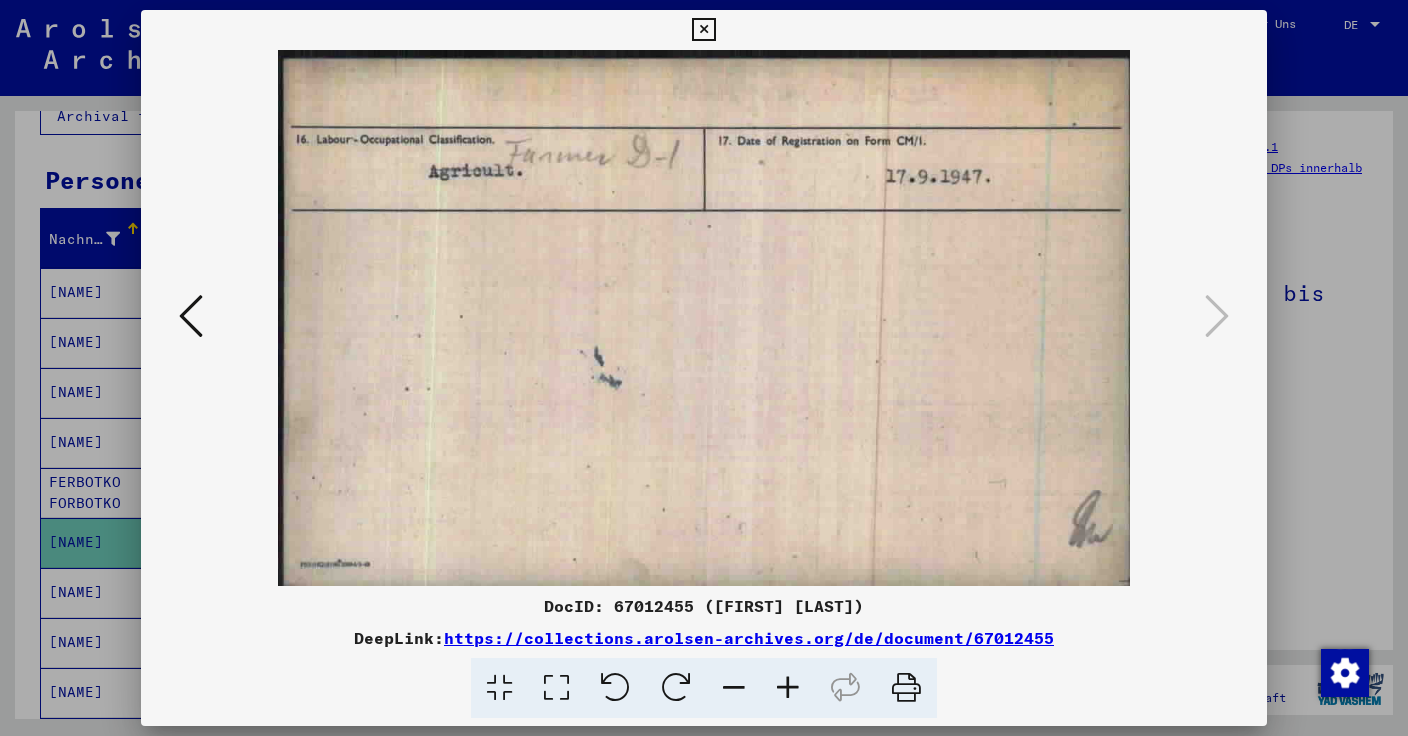 click at bounding box center (703, 30) 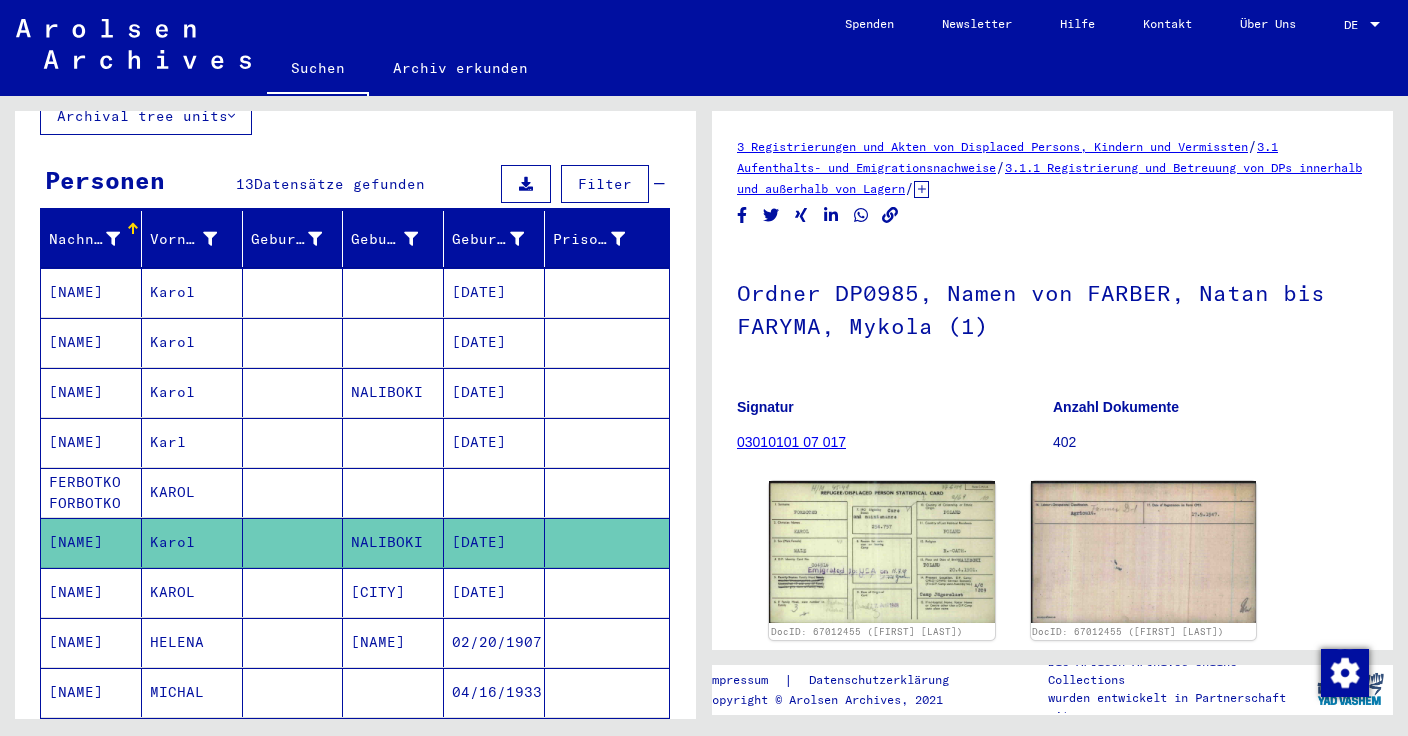 click on "Karol" at bounding box center [192, 342] 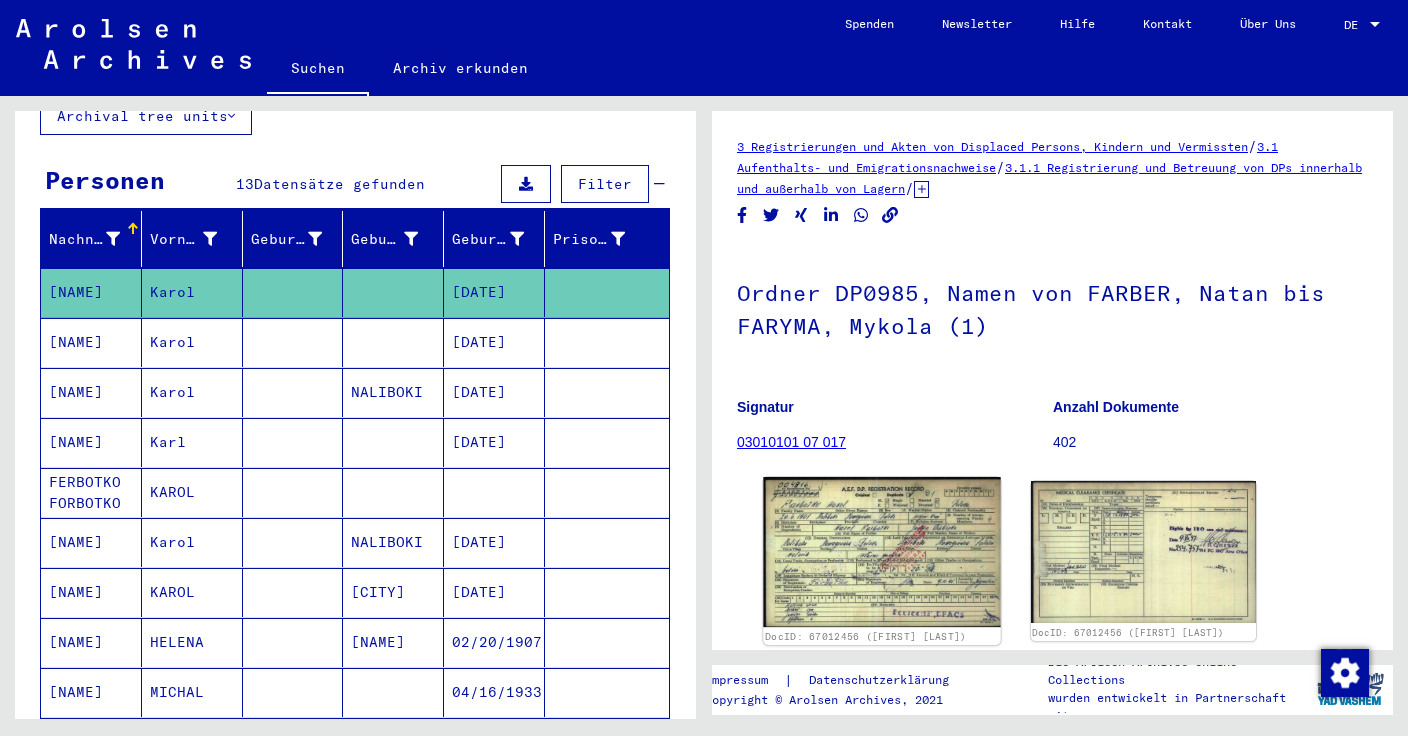 click 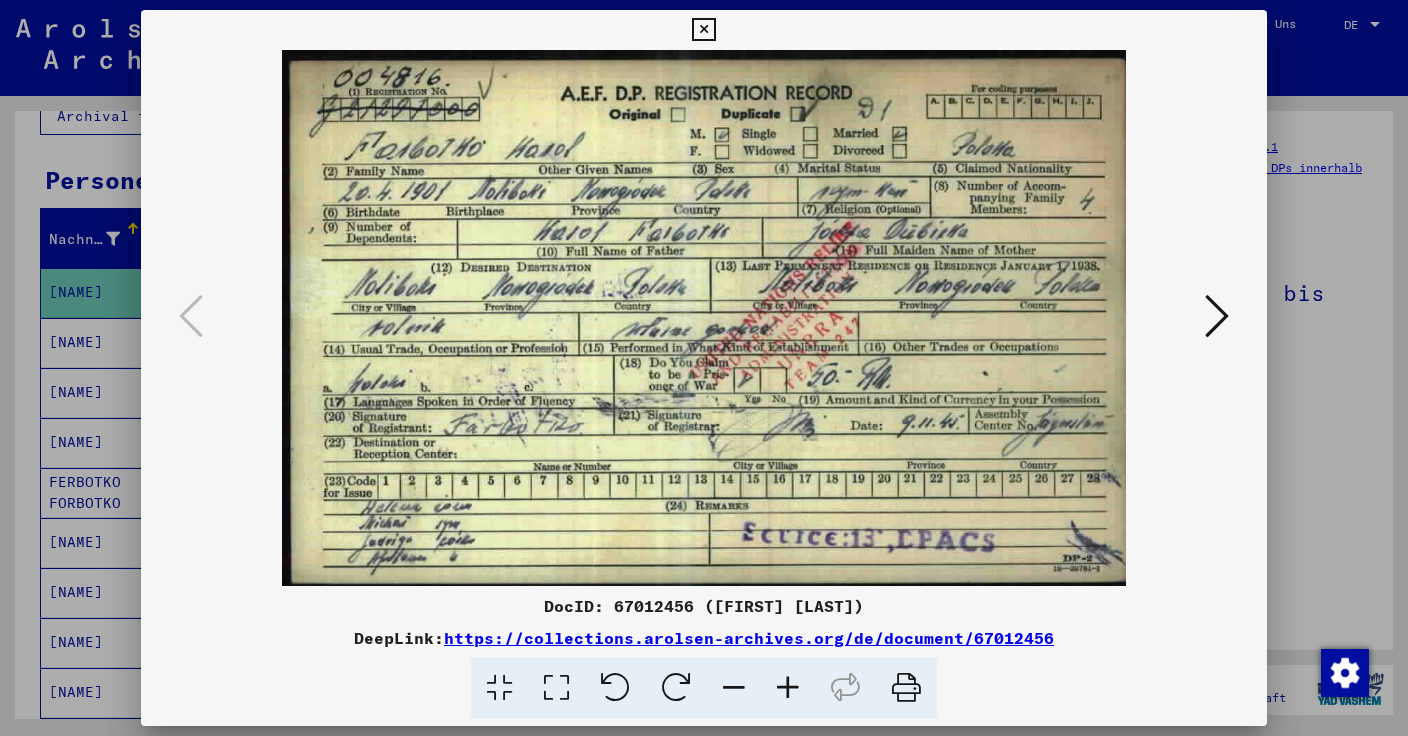 click on "DocID: 67012456 ([FIRST] [LAST])" at bounding box center [704, 606] 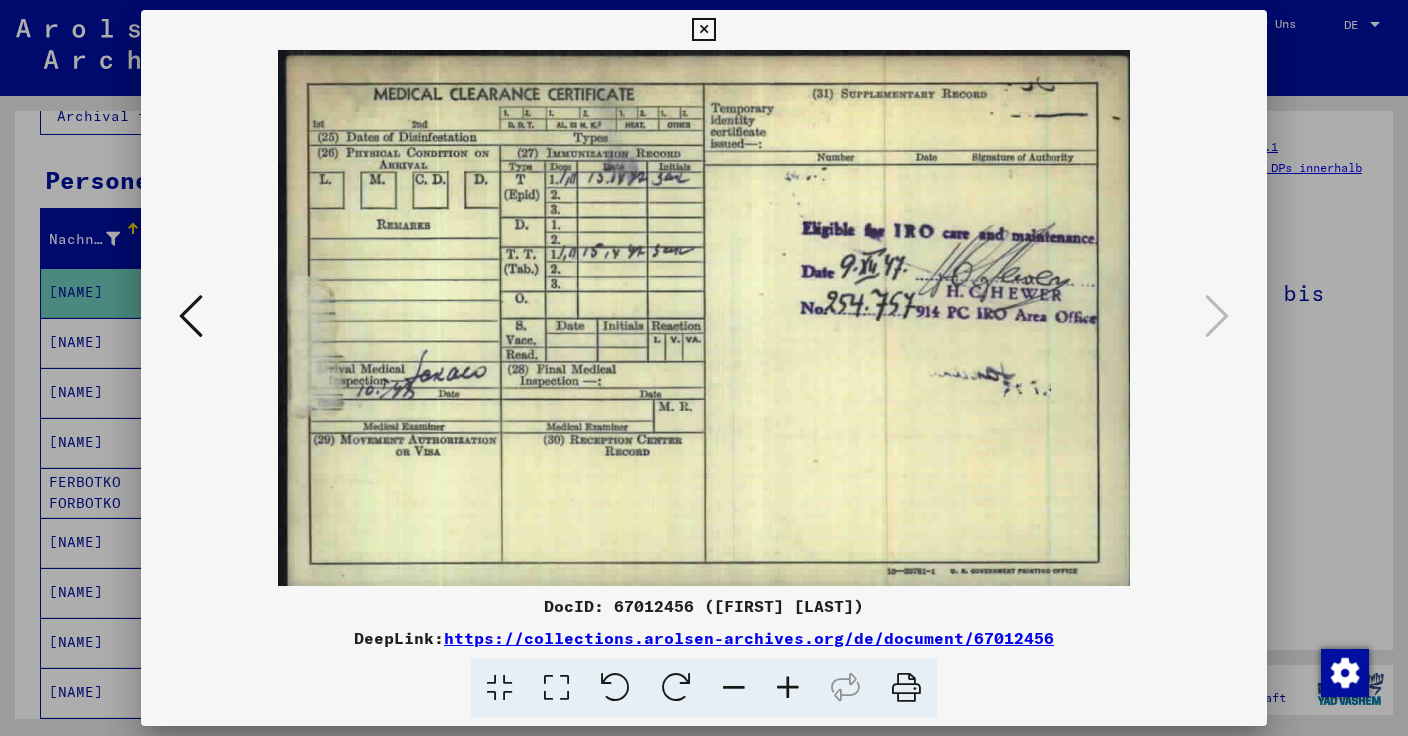 click at bounding box center (703, 30) 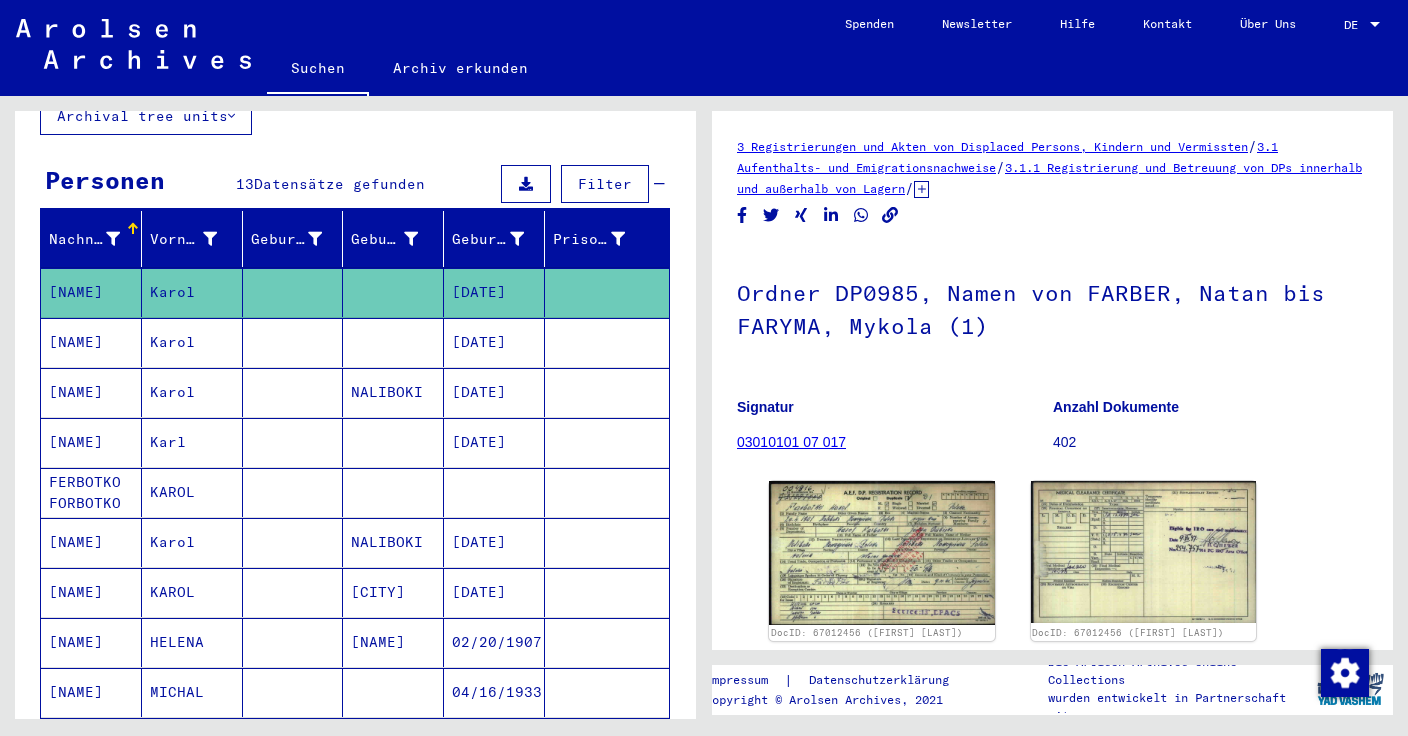 click on "Karol" at bounding box center [192, 392] 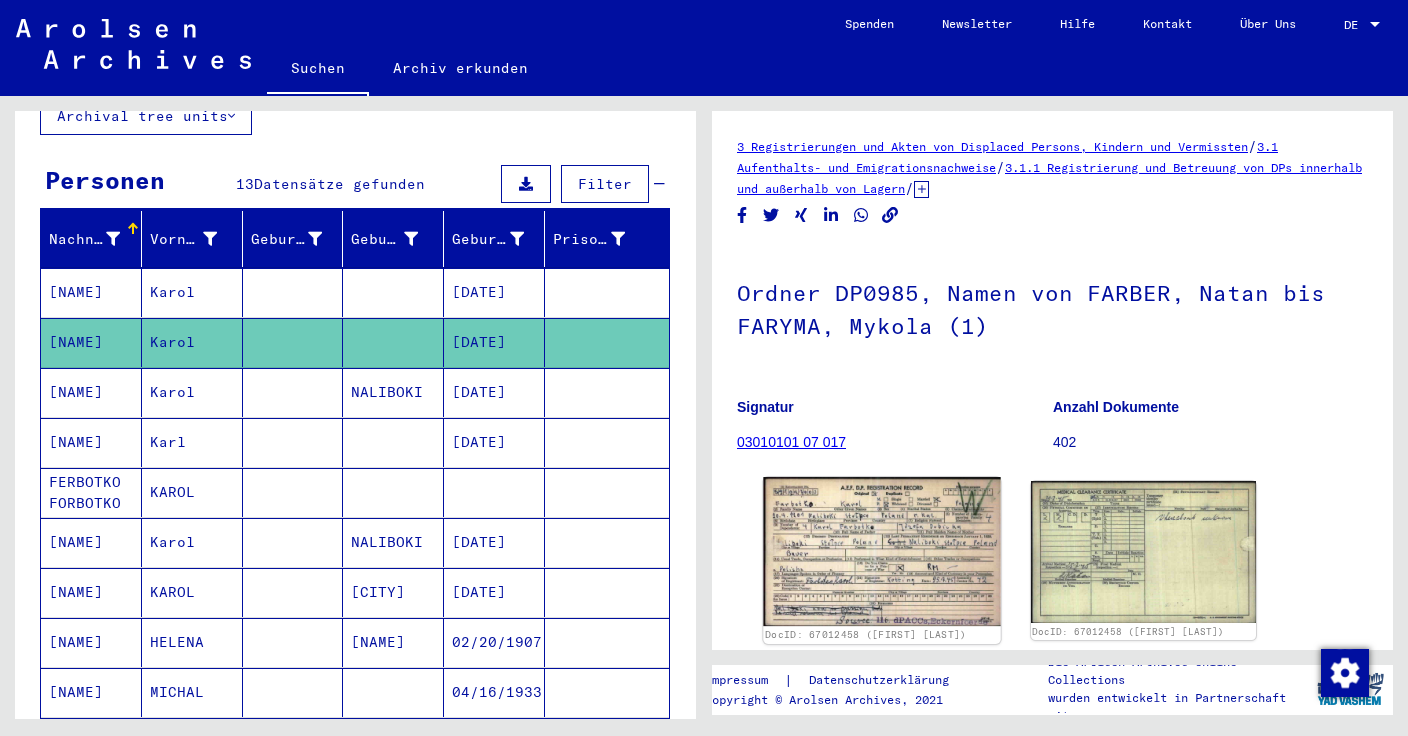 click 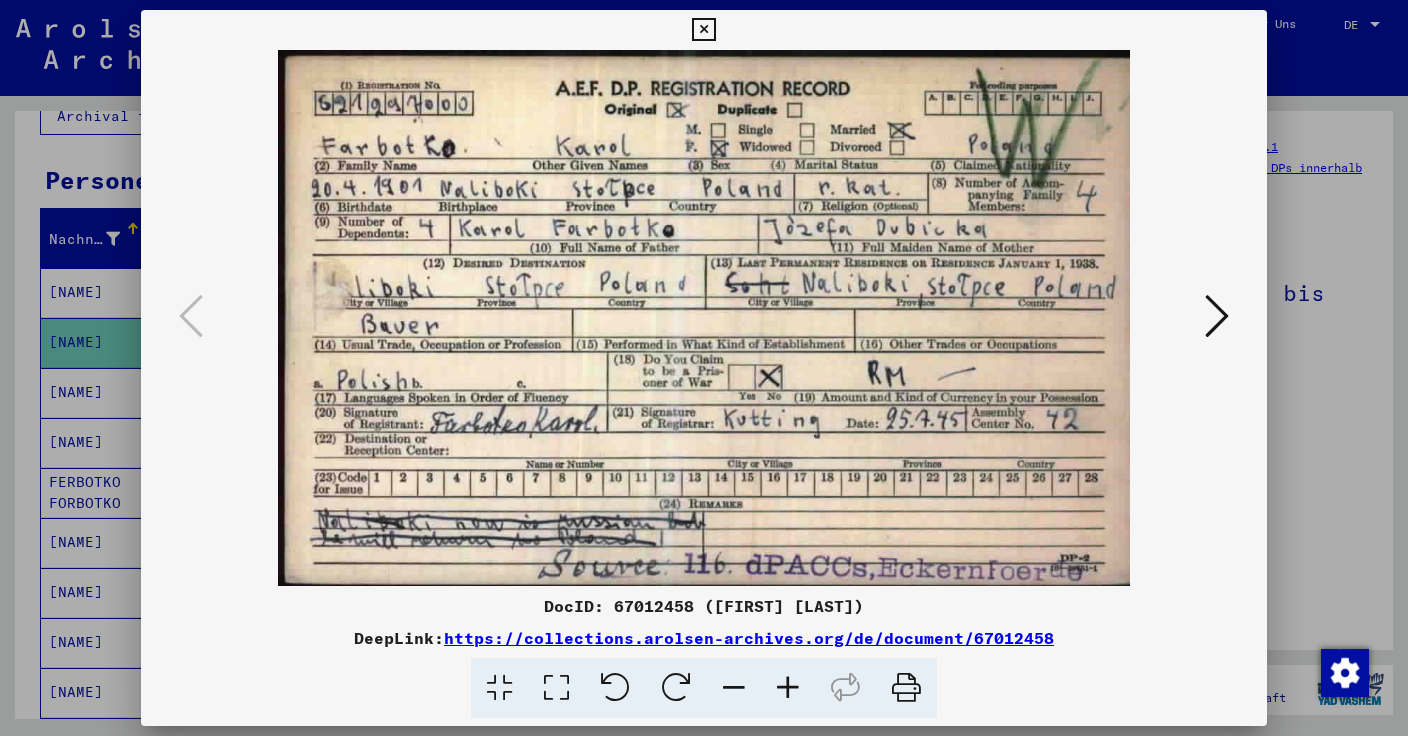 click on "DocID: 67012458 ([FIRST] [LAST])" at bounding box center [704, 606] 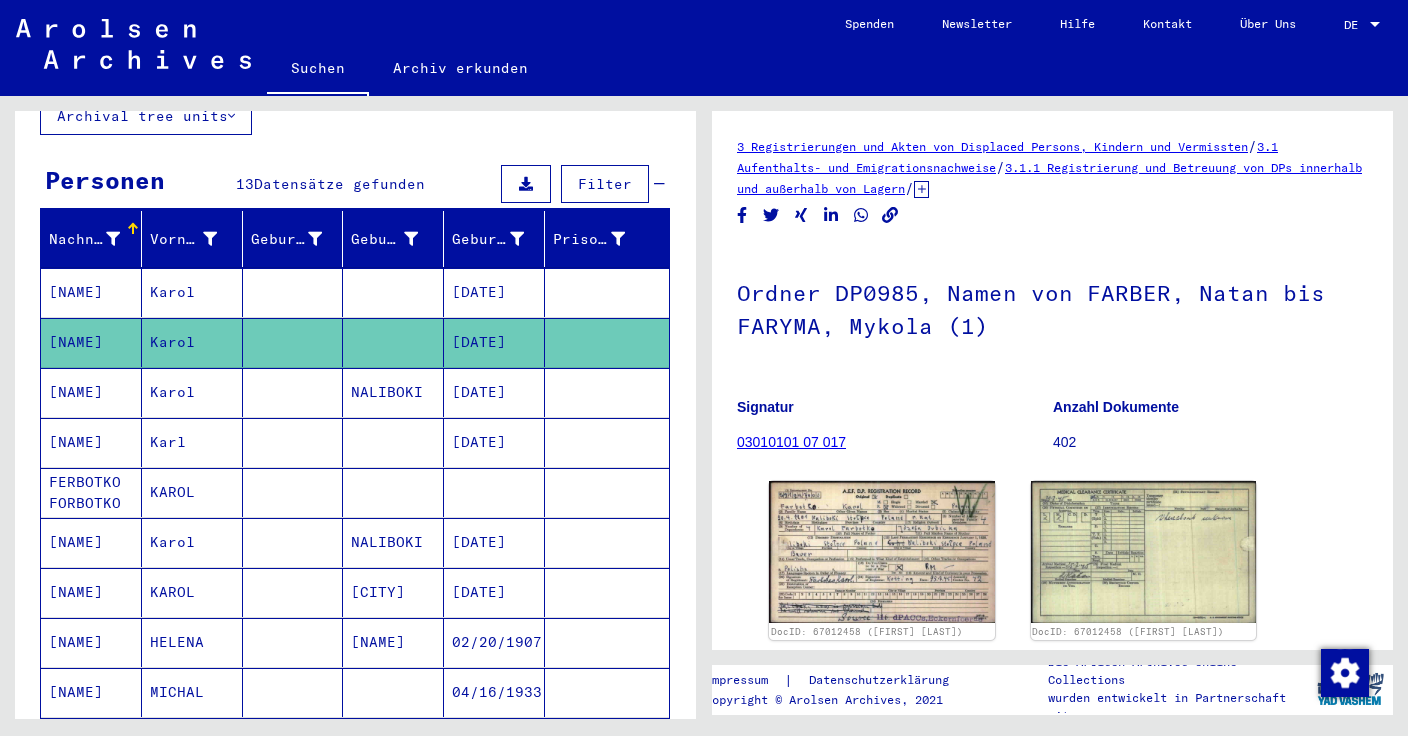 click on "Karol" at bounding box center (192, 442) 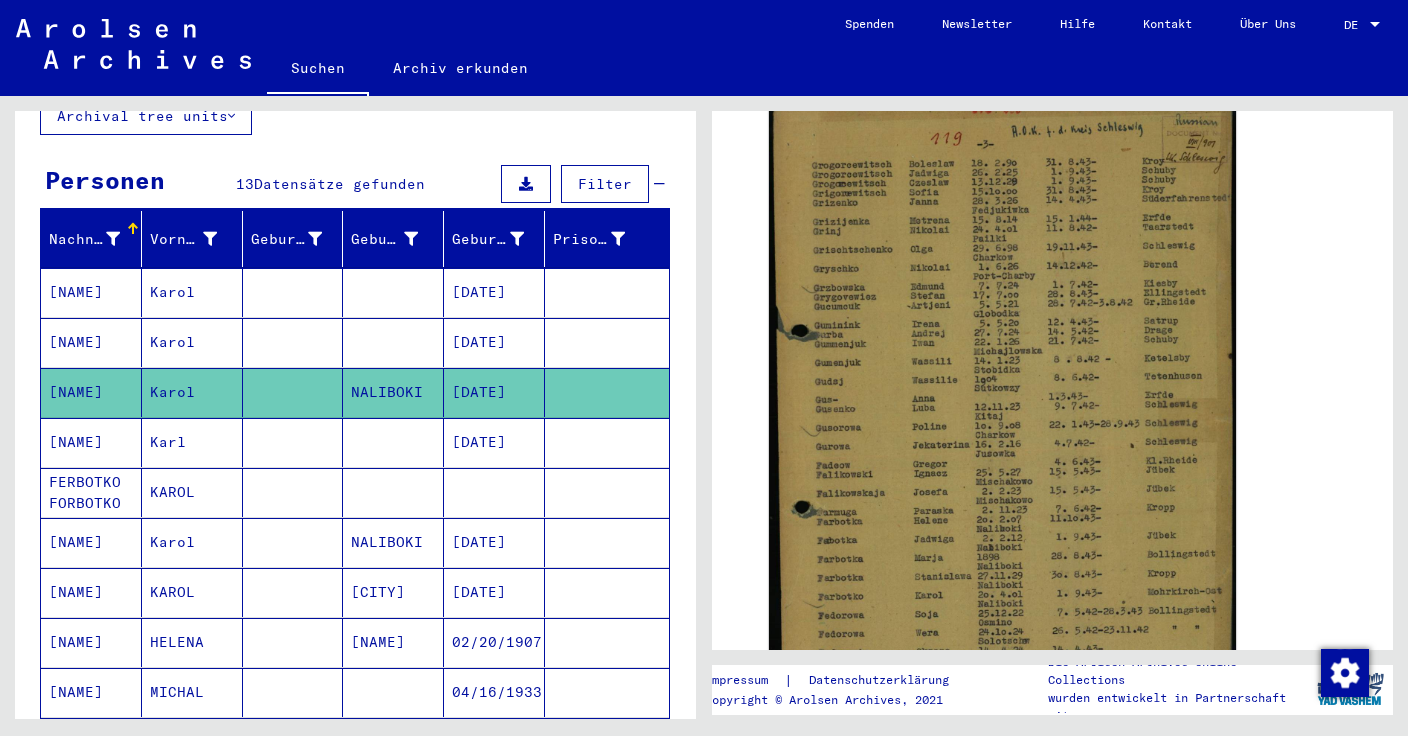 scroll, scrollTop: 410, scrollLeft: 0, axis: vertical 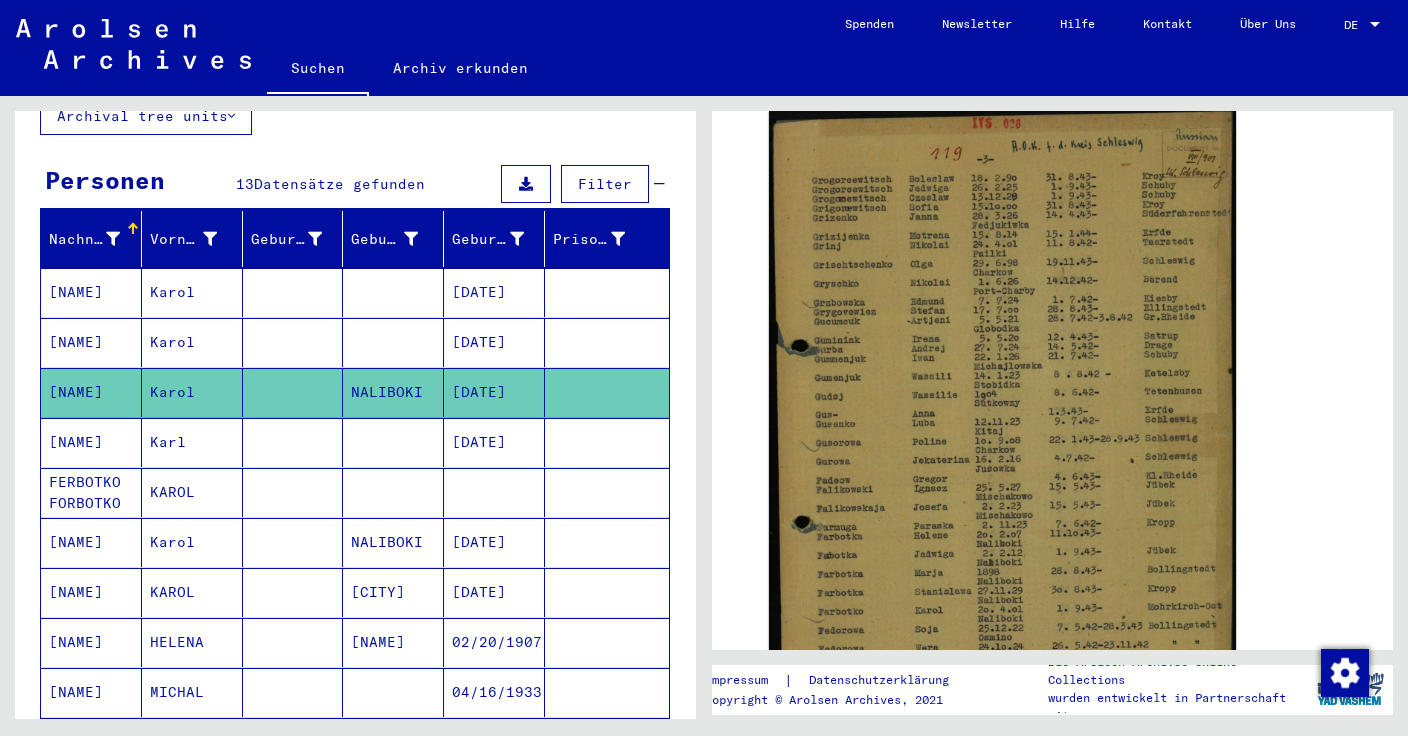 click 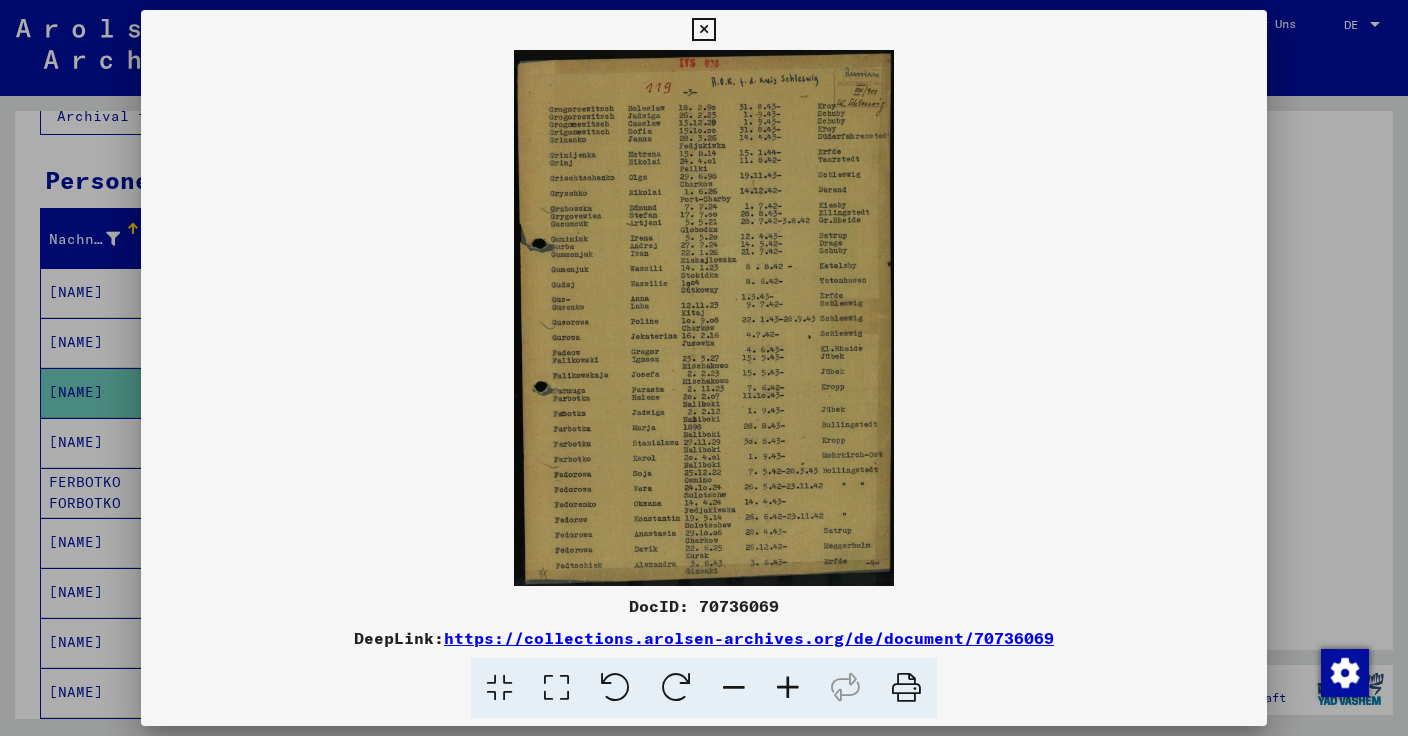 click on "DocID: 70736069" at bounding box center [704, 606] 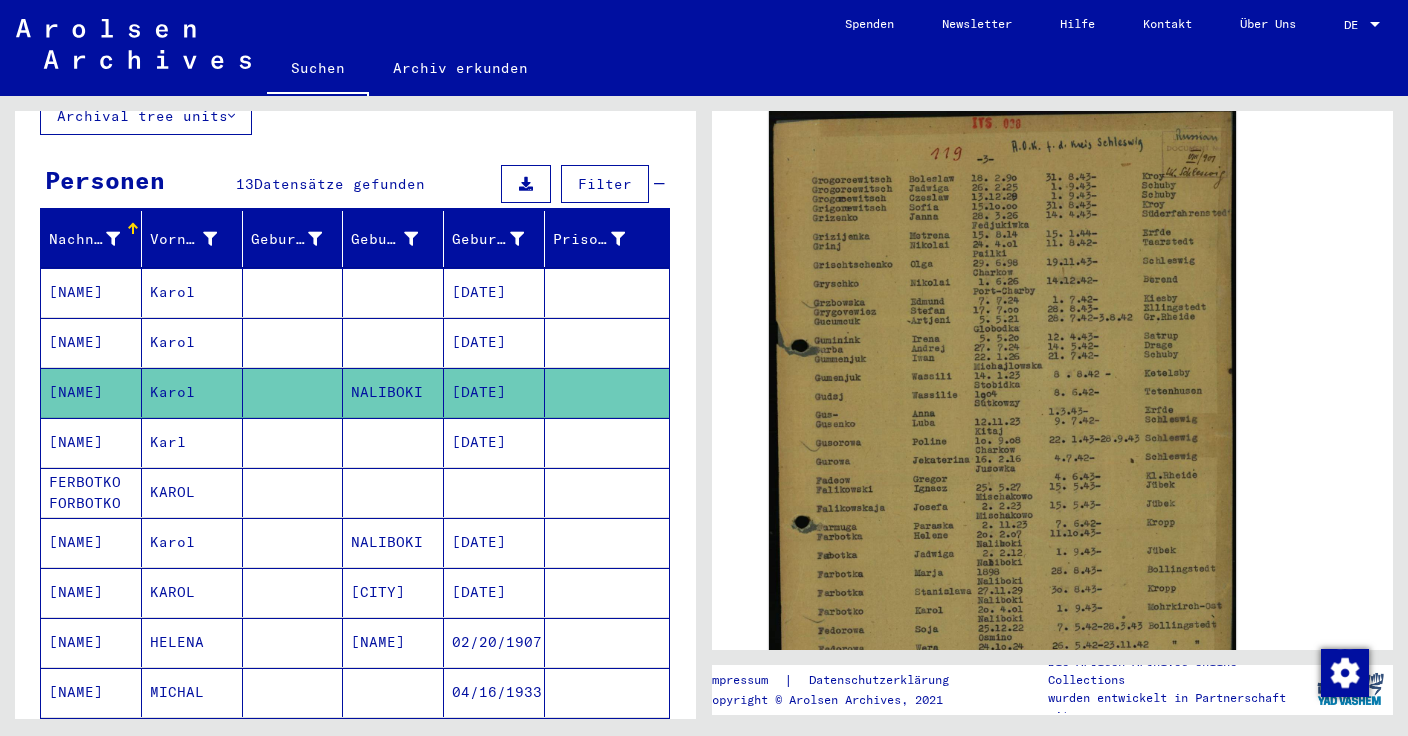 click on "Karl" at bounding box center (192, 492) 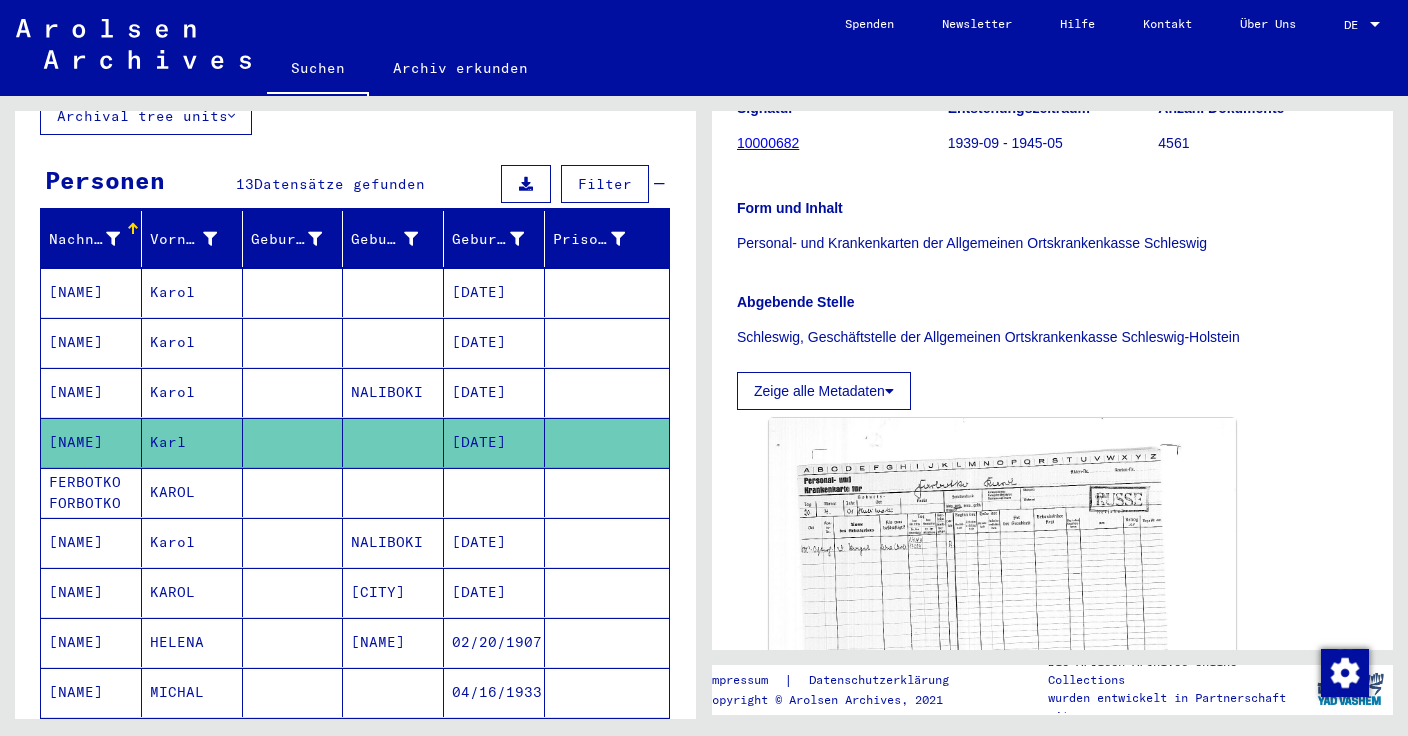 scroll, scrollTop: 455, scrollLeft: 0, axis: vertical 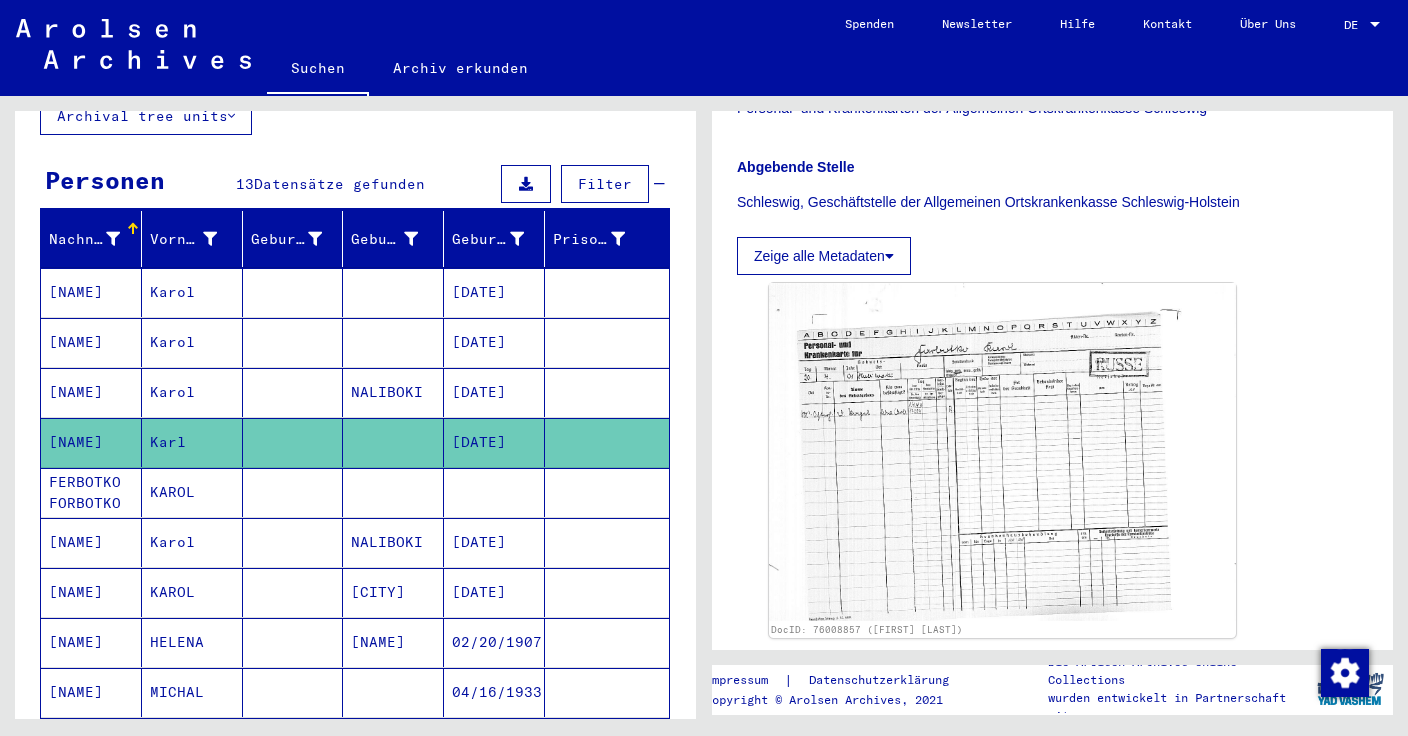 click 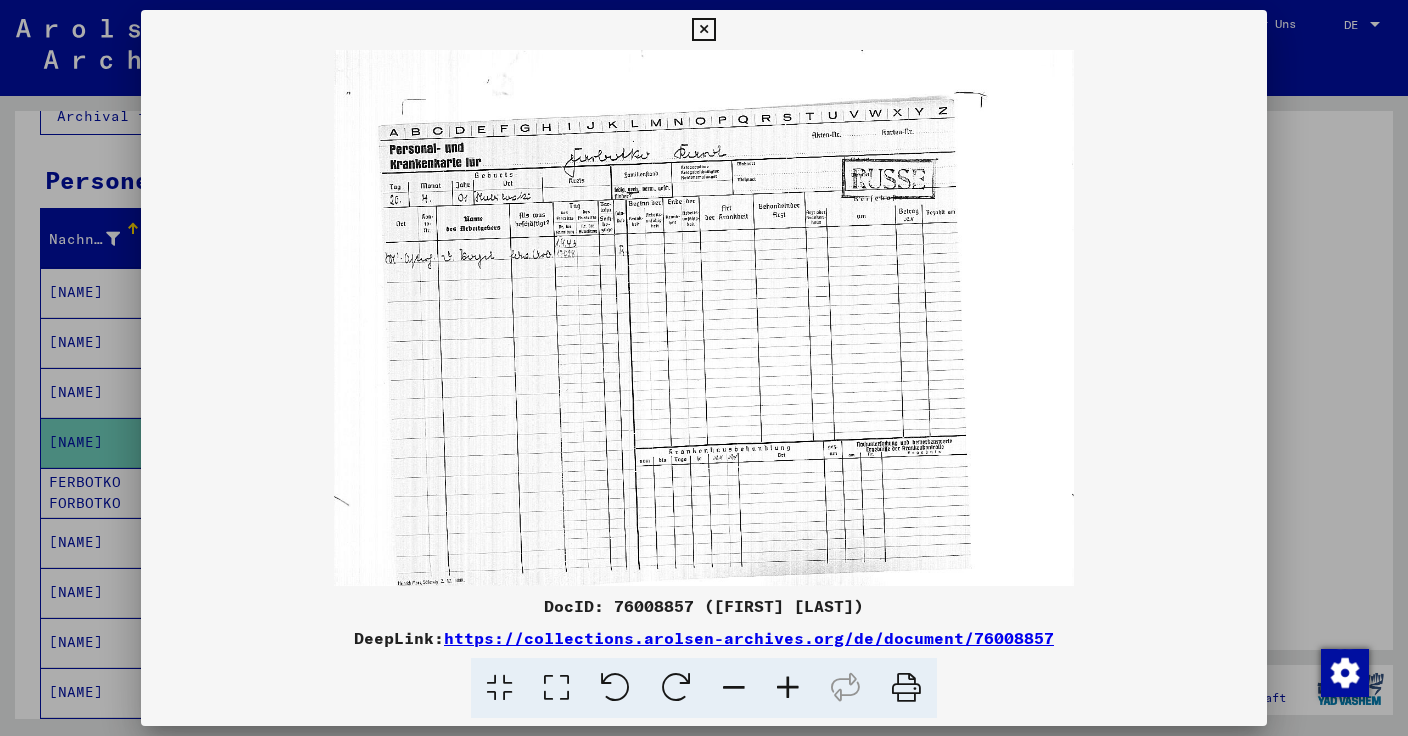click on "DocID: 76008857 ([FIRST] [LAST])" at bounding box center (704, 606) 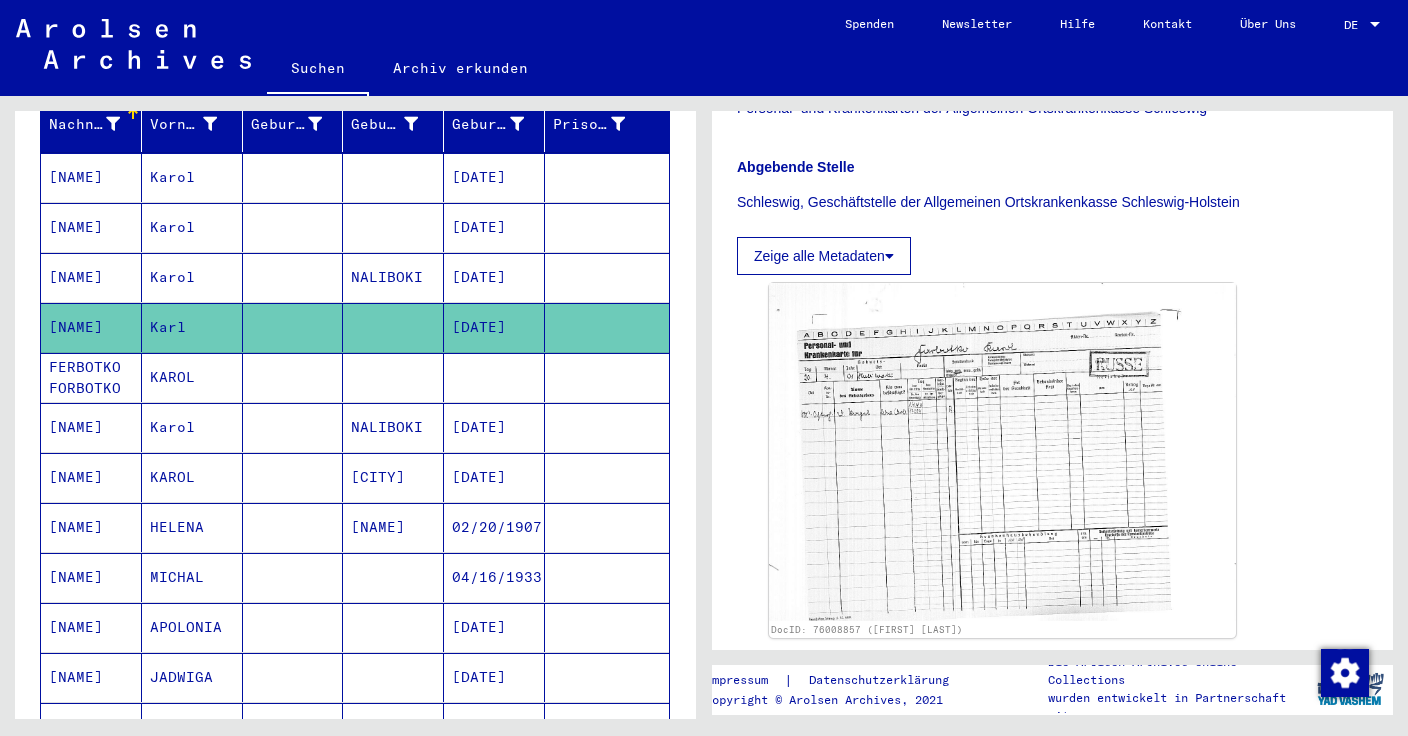 scroll, scrollTop: 277, scrollLeft: 0, axis: vertical 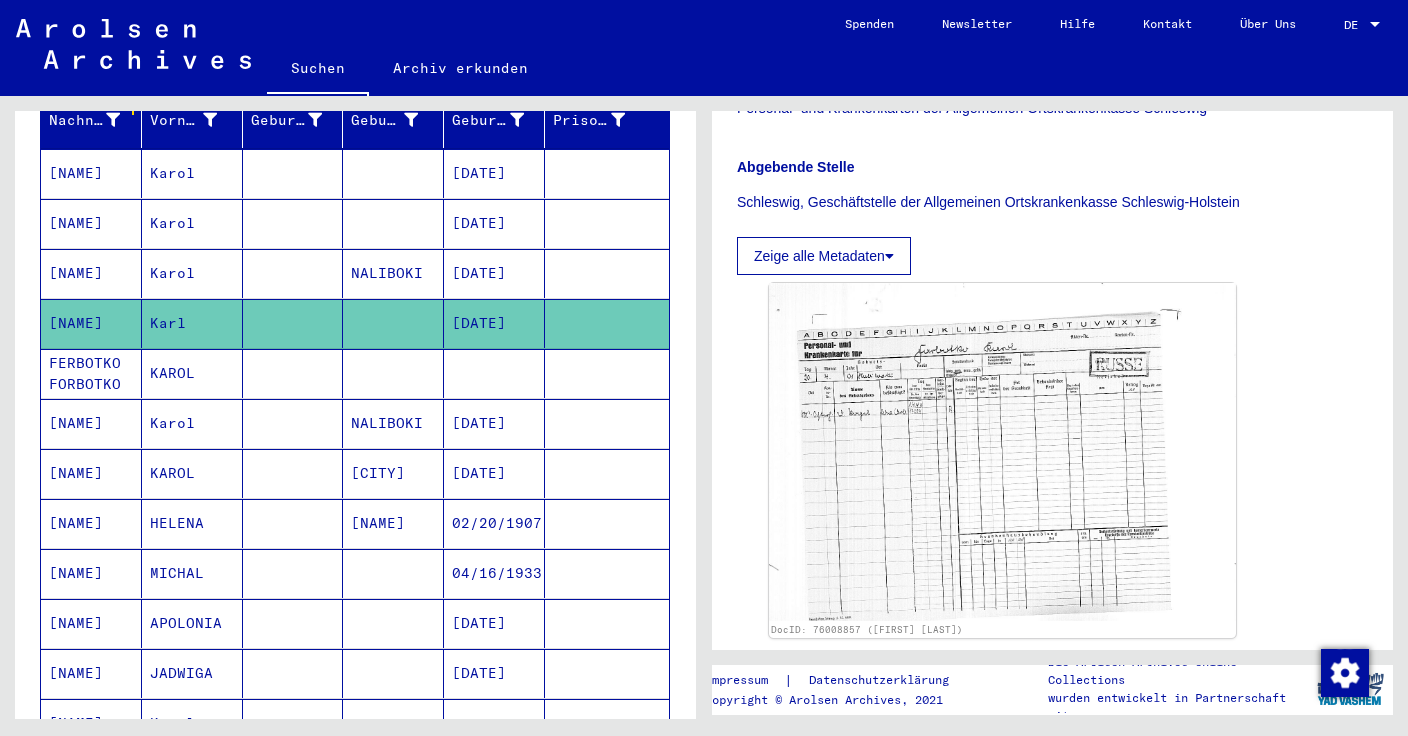 click on "KAROL" at bounding box center (192, 423) 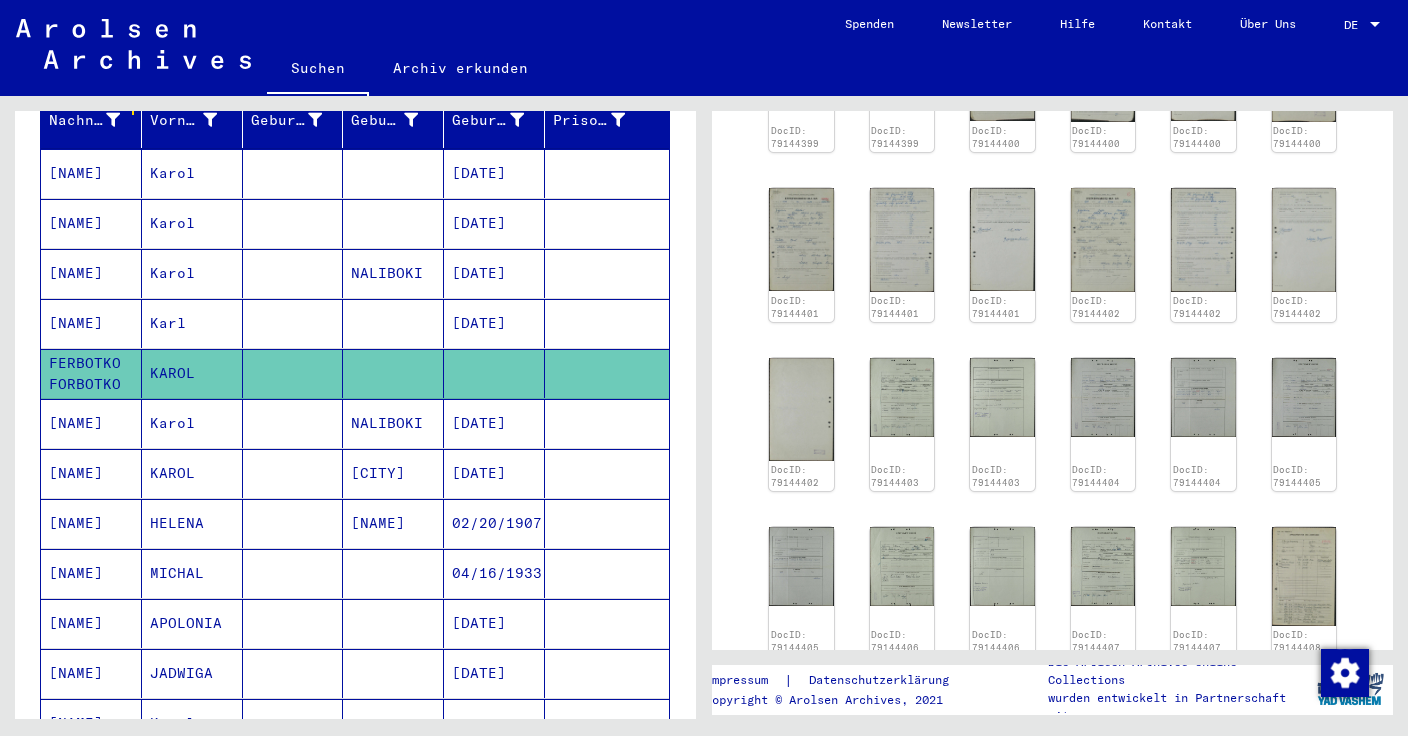 scroll, scrollTop: 664, scrollLeft: 0, axis: vertical 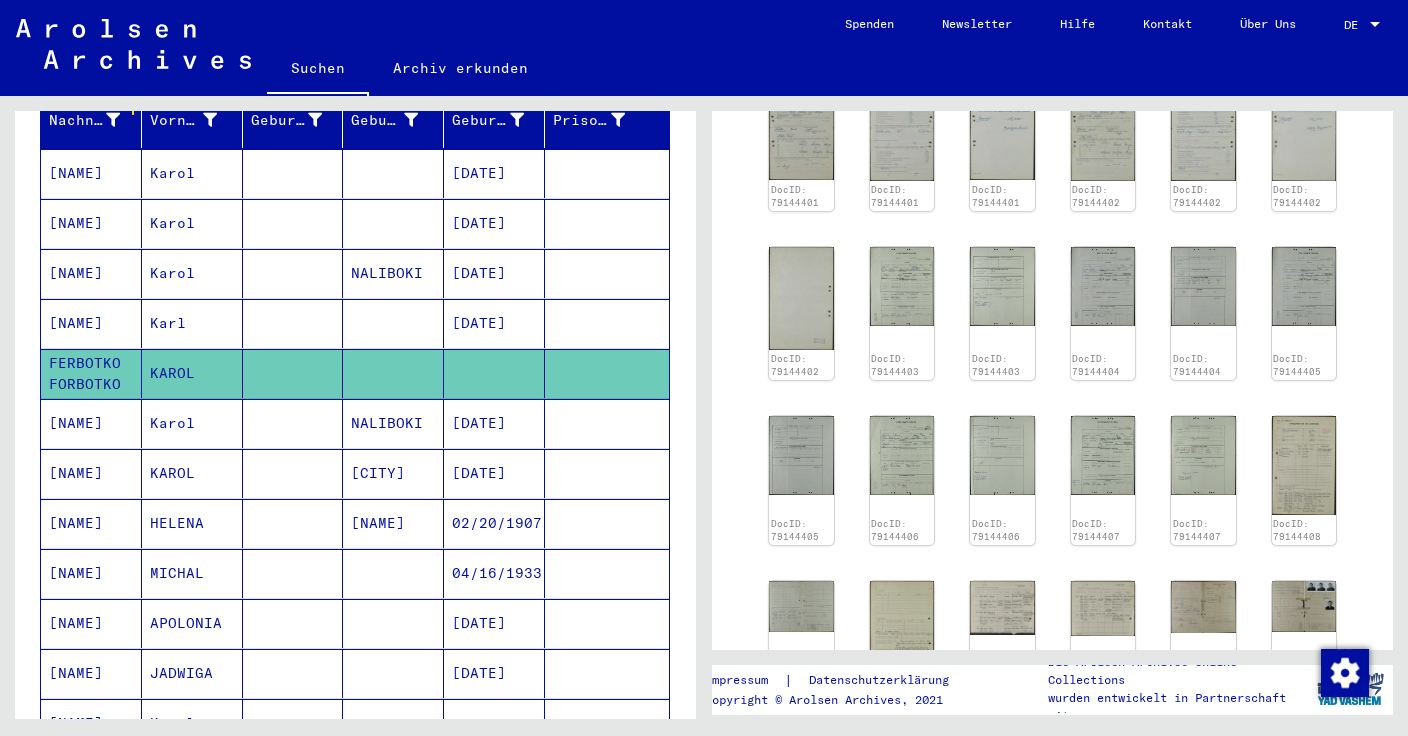 click on "Karol" at bounding box center [192, 473] 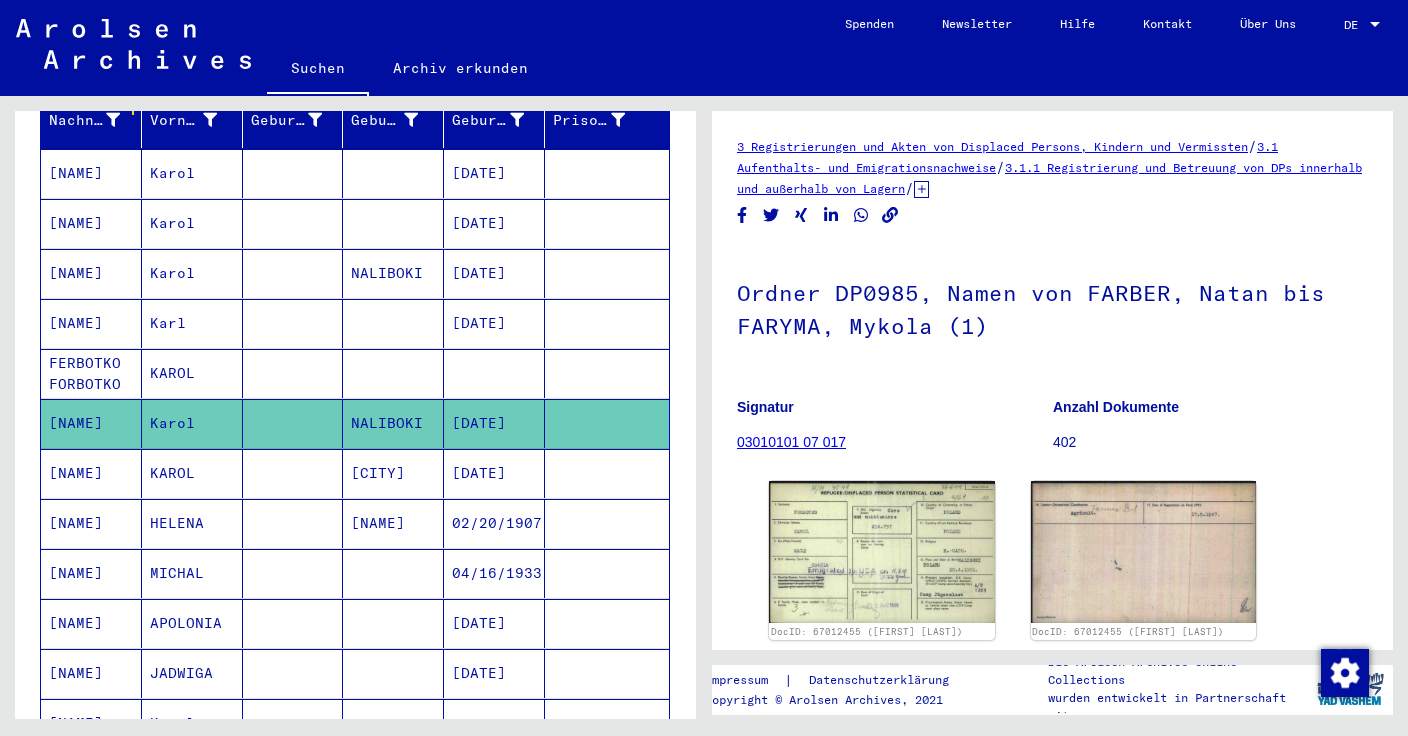 click on "KAROL" at bounding box center [192, 523] 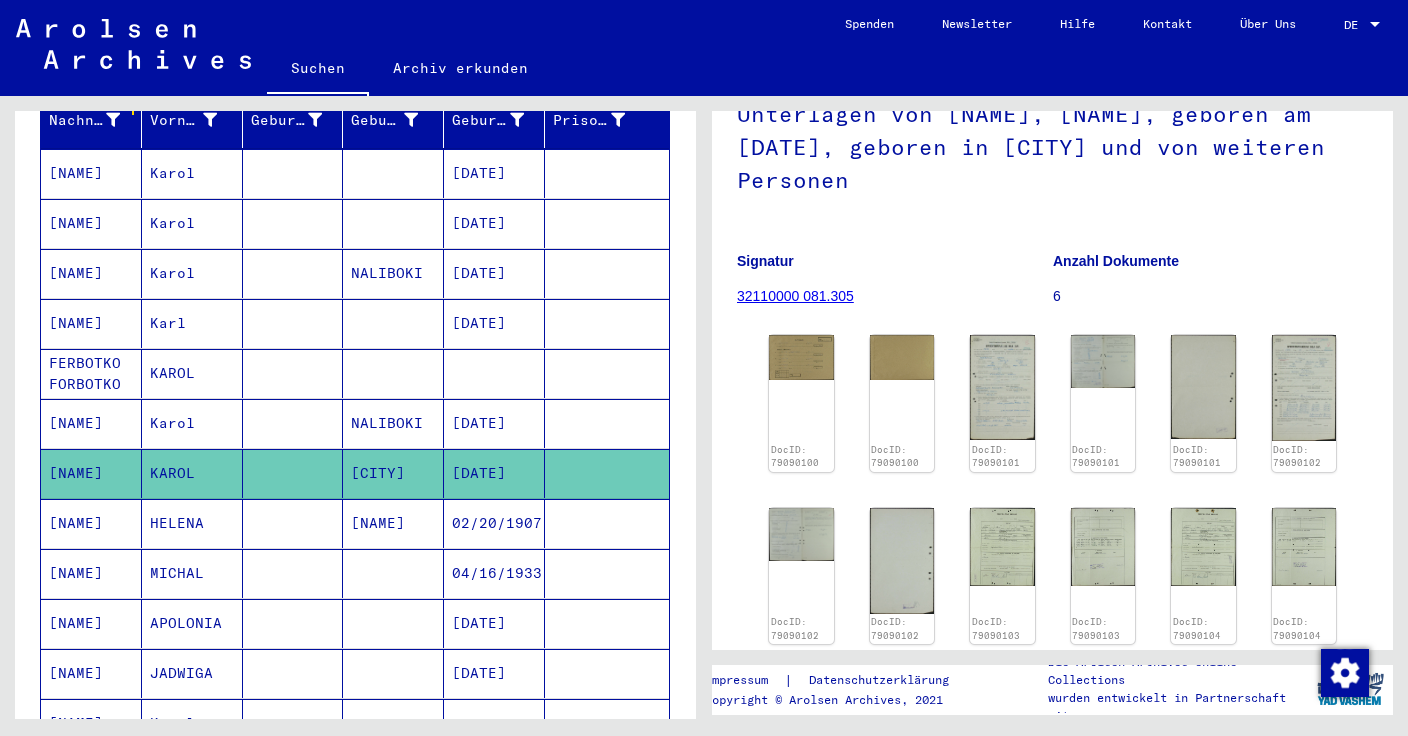 scroll, scrollTop: 106, scrollLeft: 0, axis: vertical 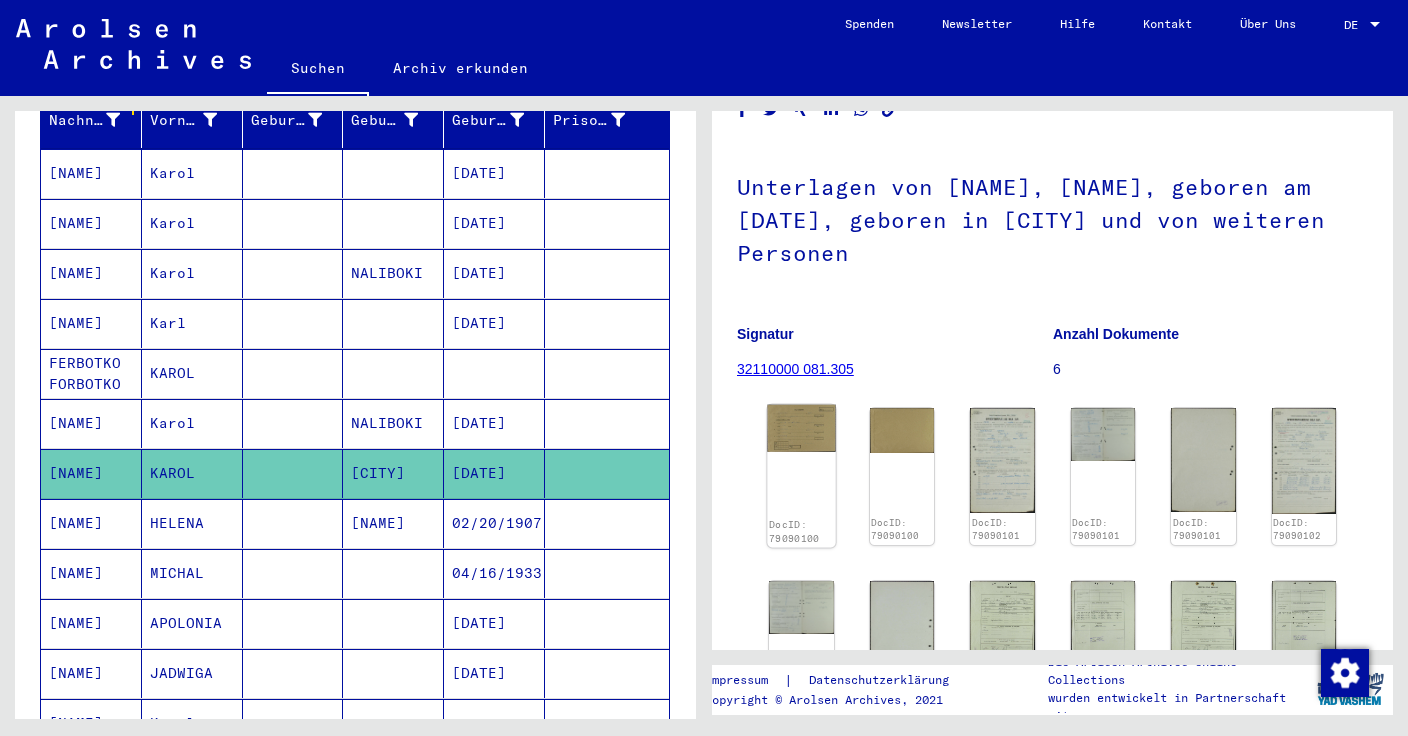 click 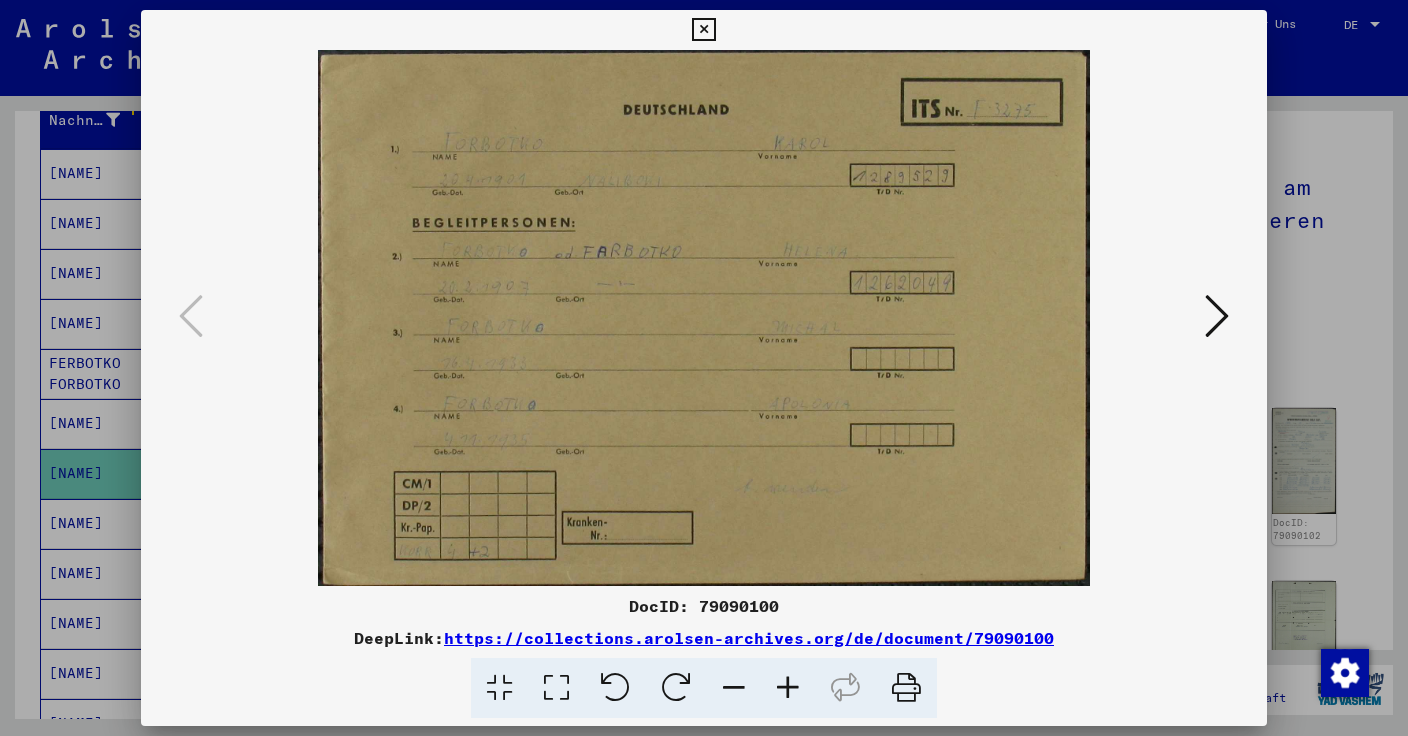 click at bounding box center (1217, 316) 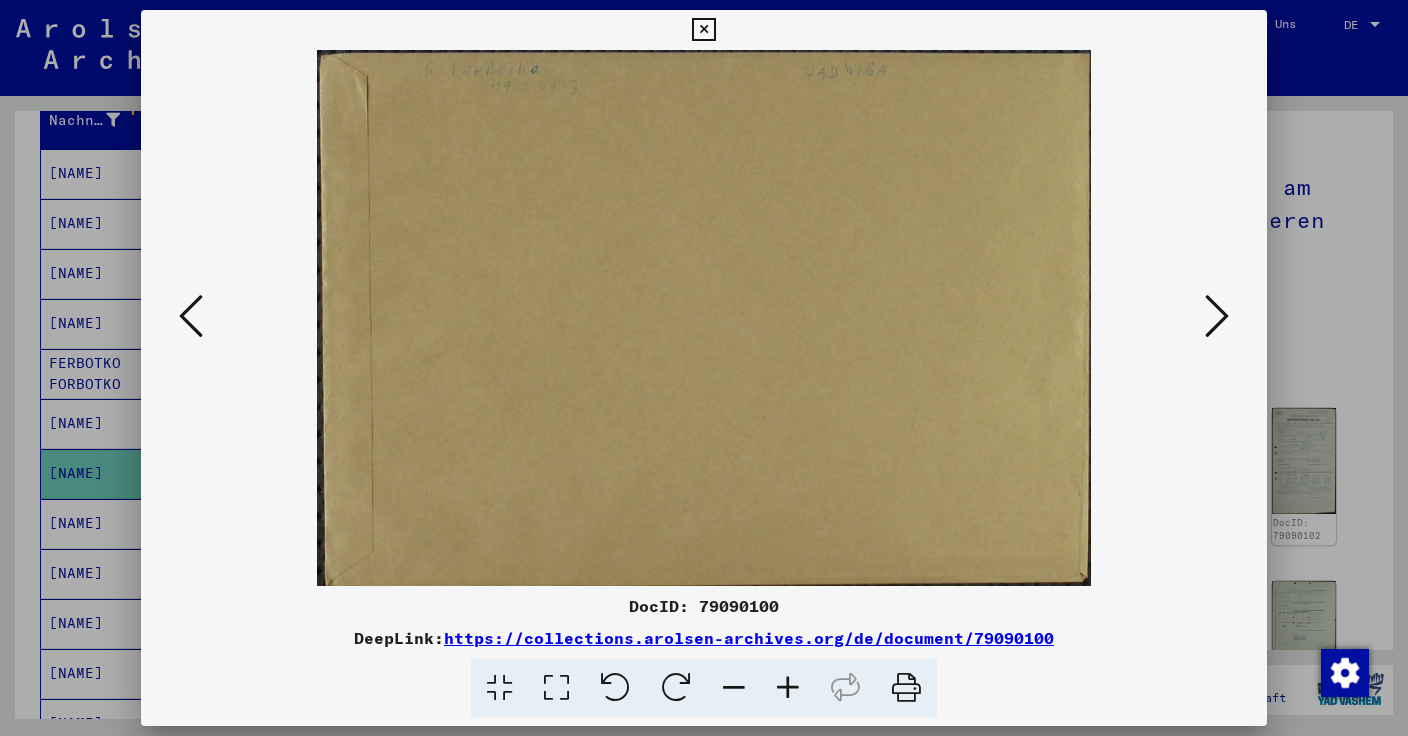 click at bounding box center [1217, 316] 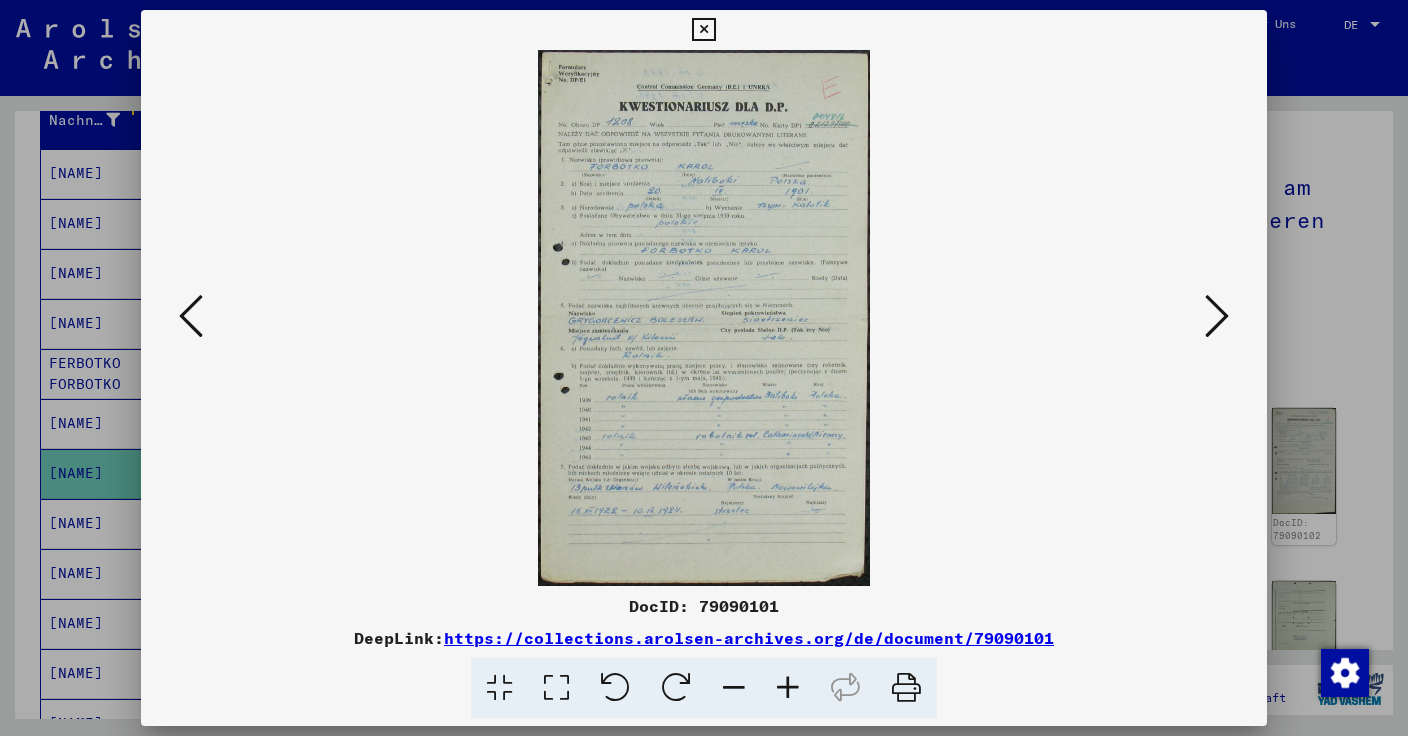 click at bounding box center (1217, 316) 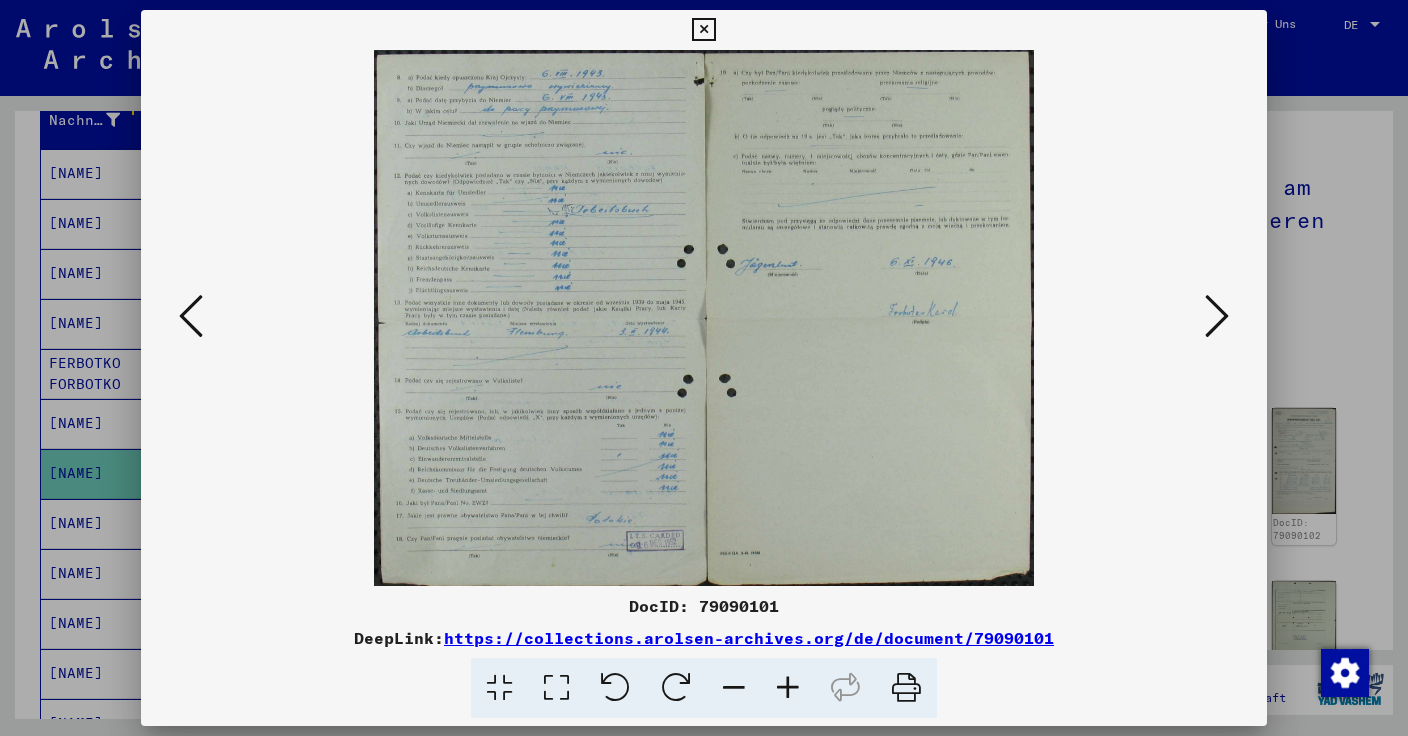 click at bounding box center (1217, 316) 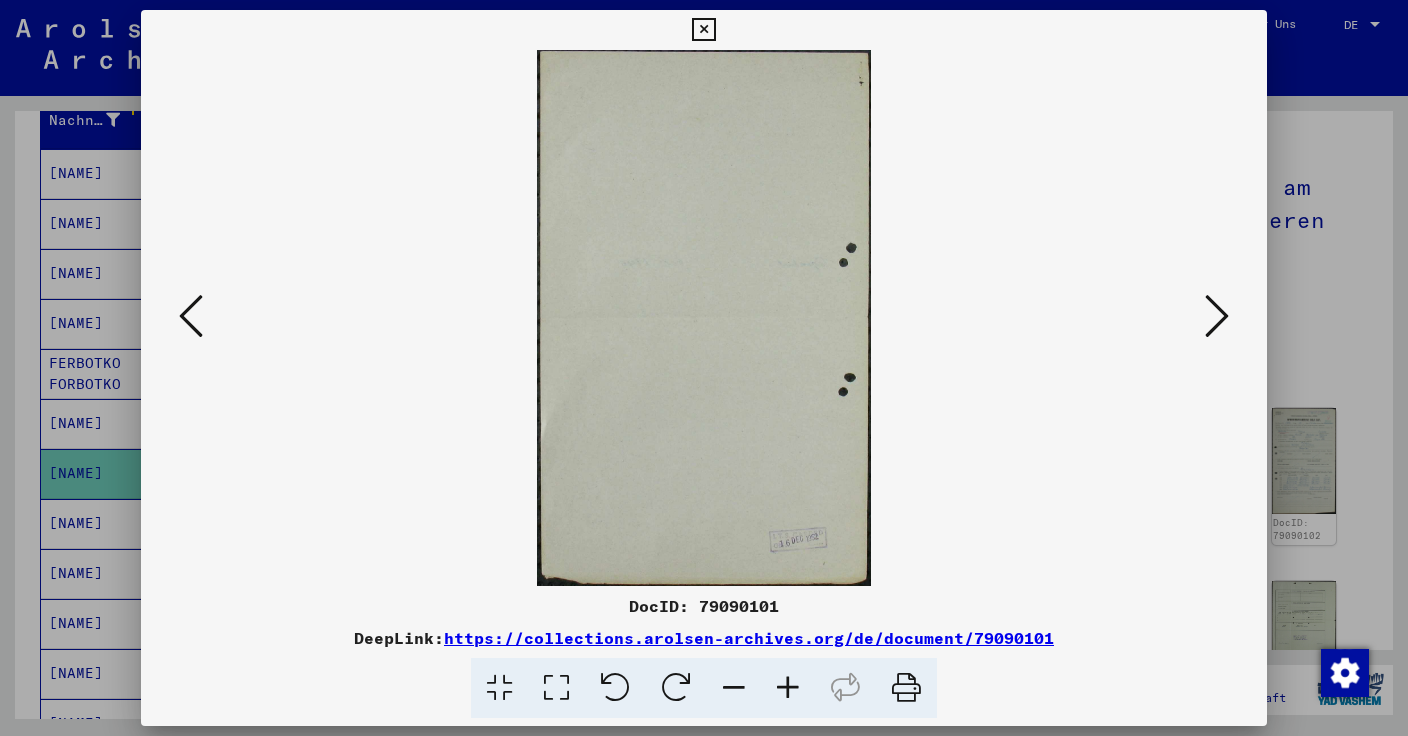 click at bounding box center (1217, 316) 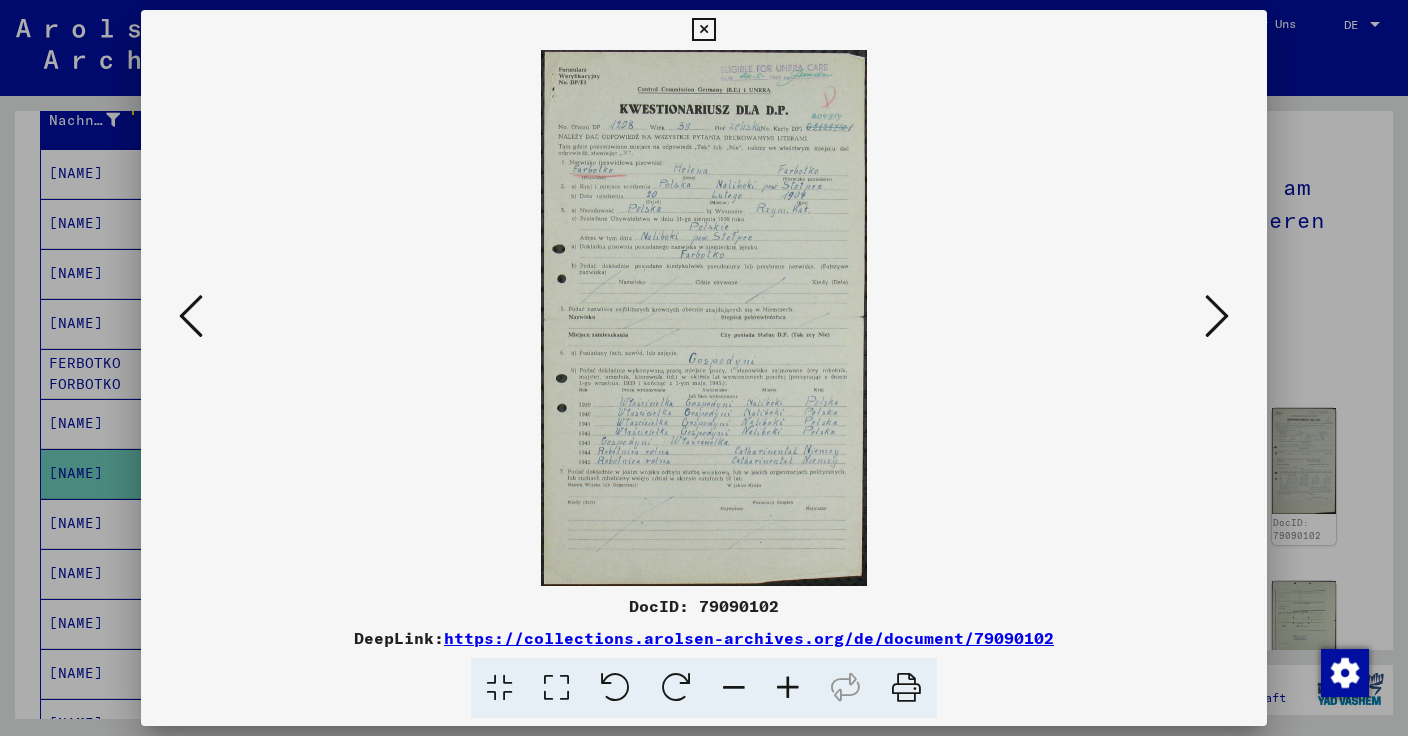 click at bounding box center [1217, 316] 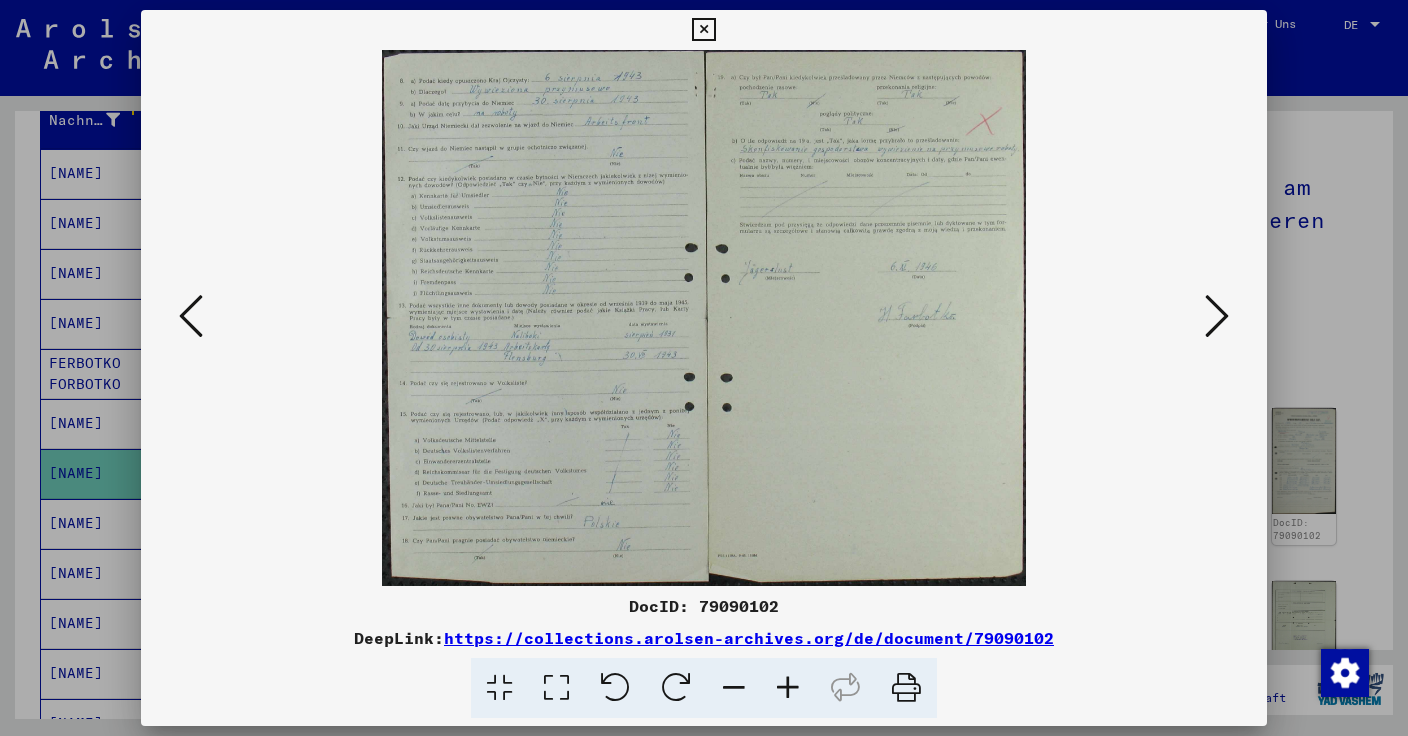 click at bounding box center (1217, 316) 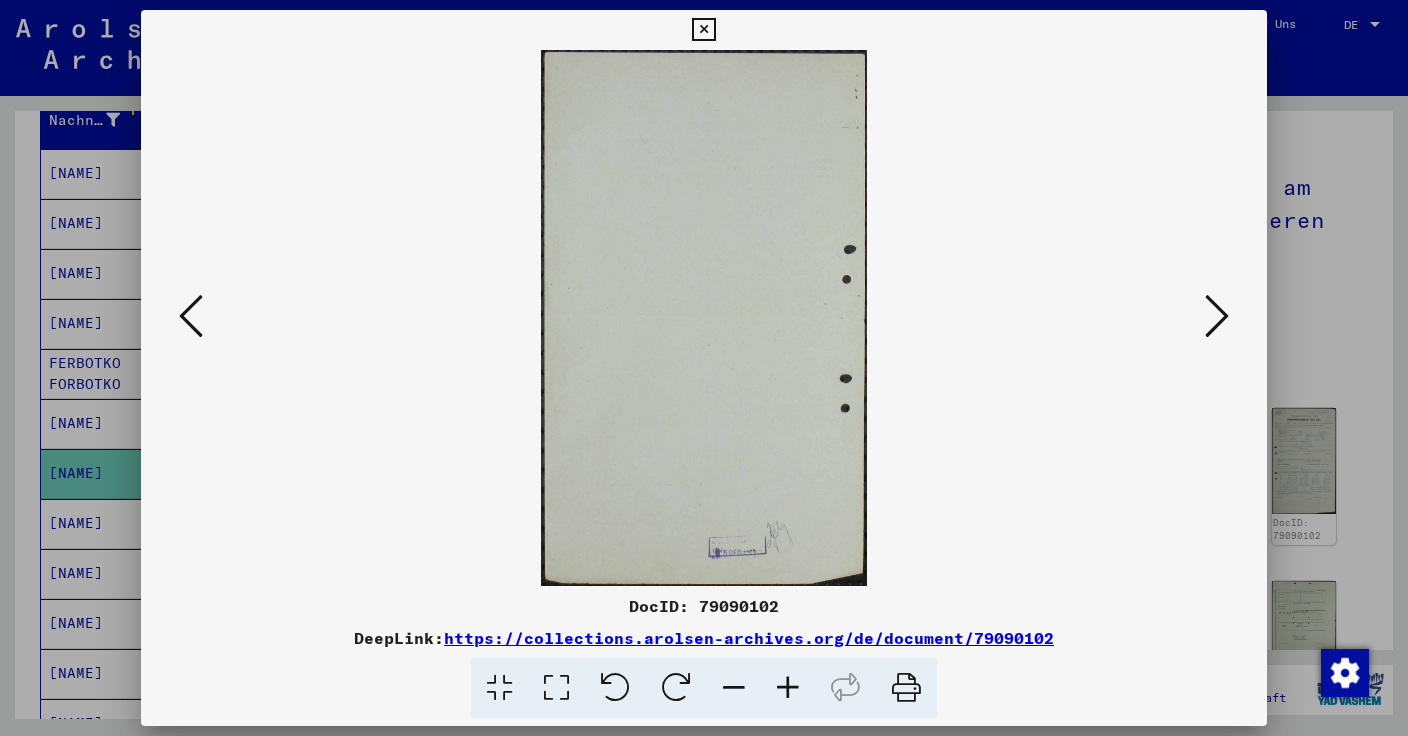 click at bounding box center (1217, 316) 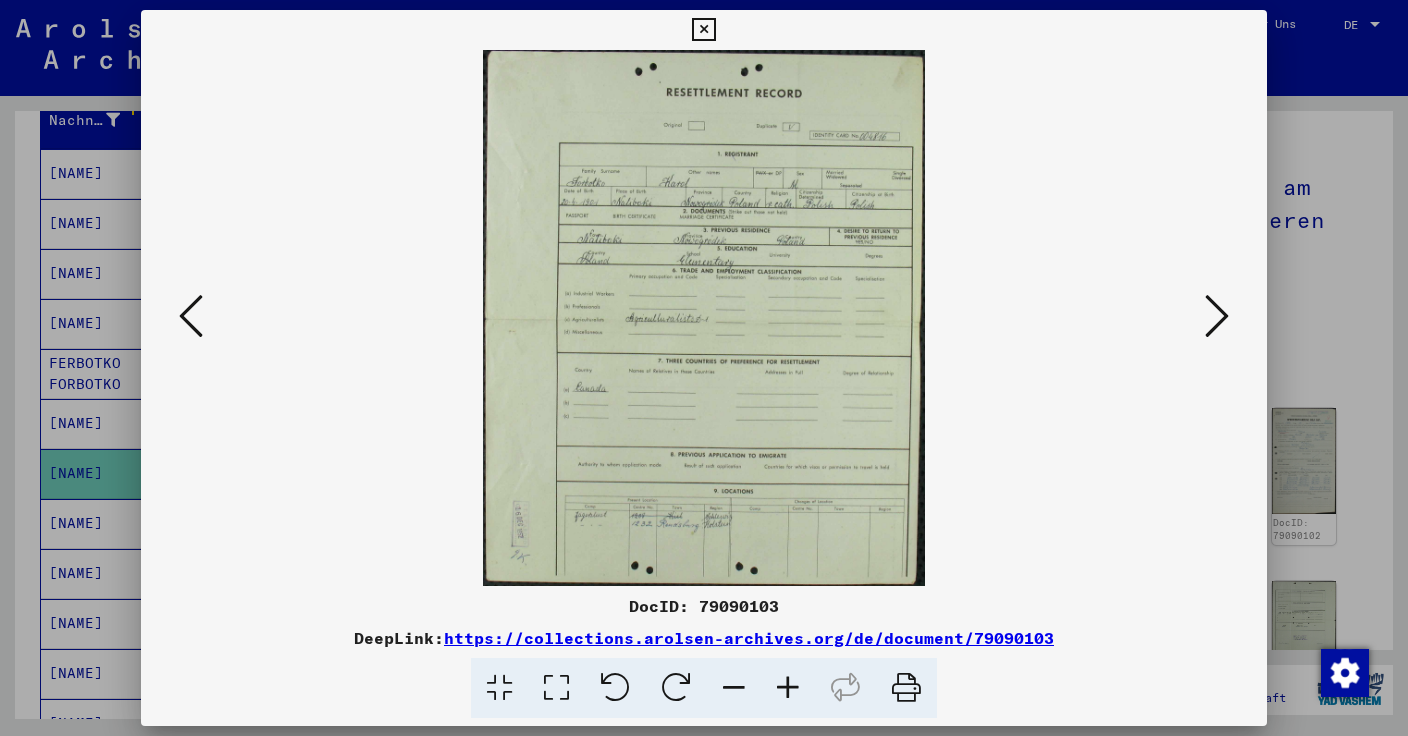 click at bounding box center [703, 30] 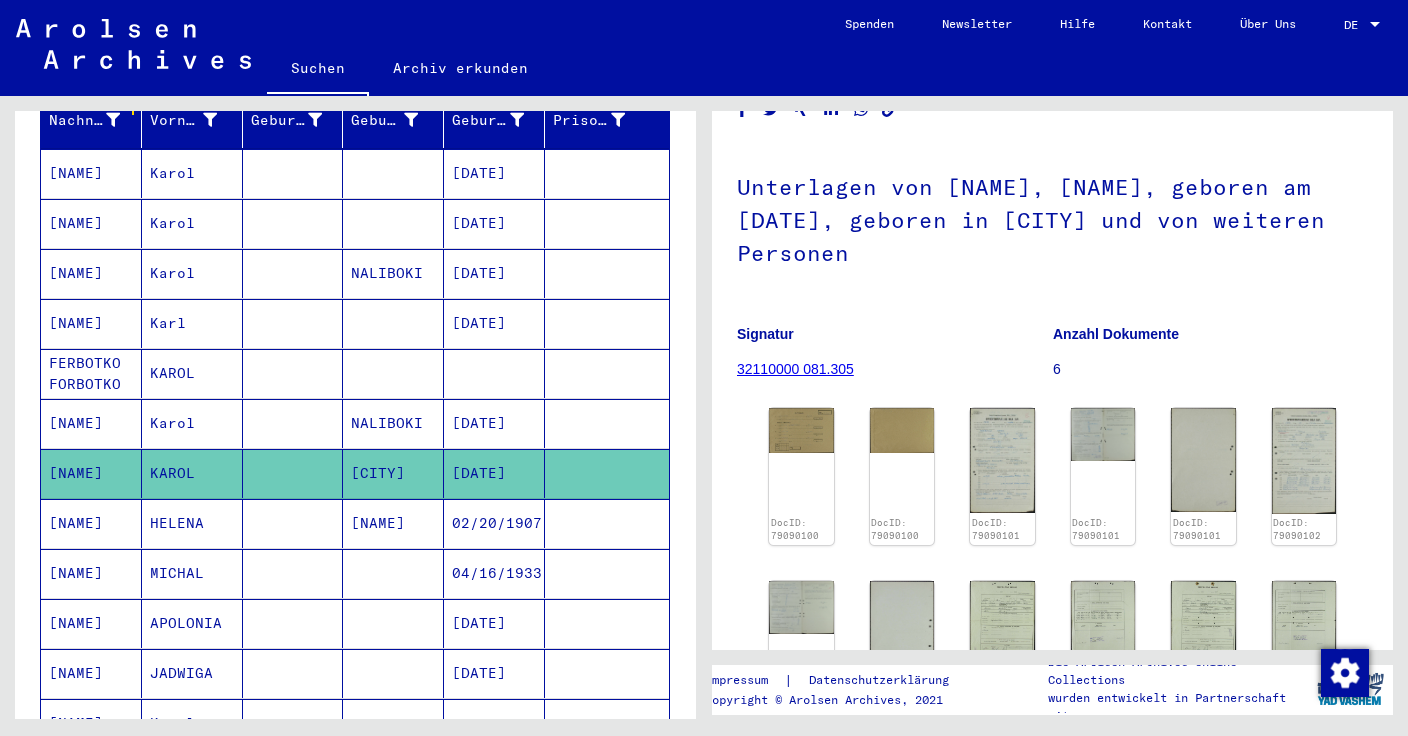 click on "HELENA" at bounding box center [192, 573] 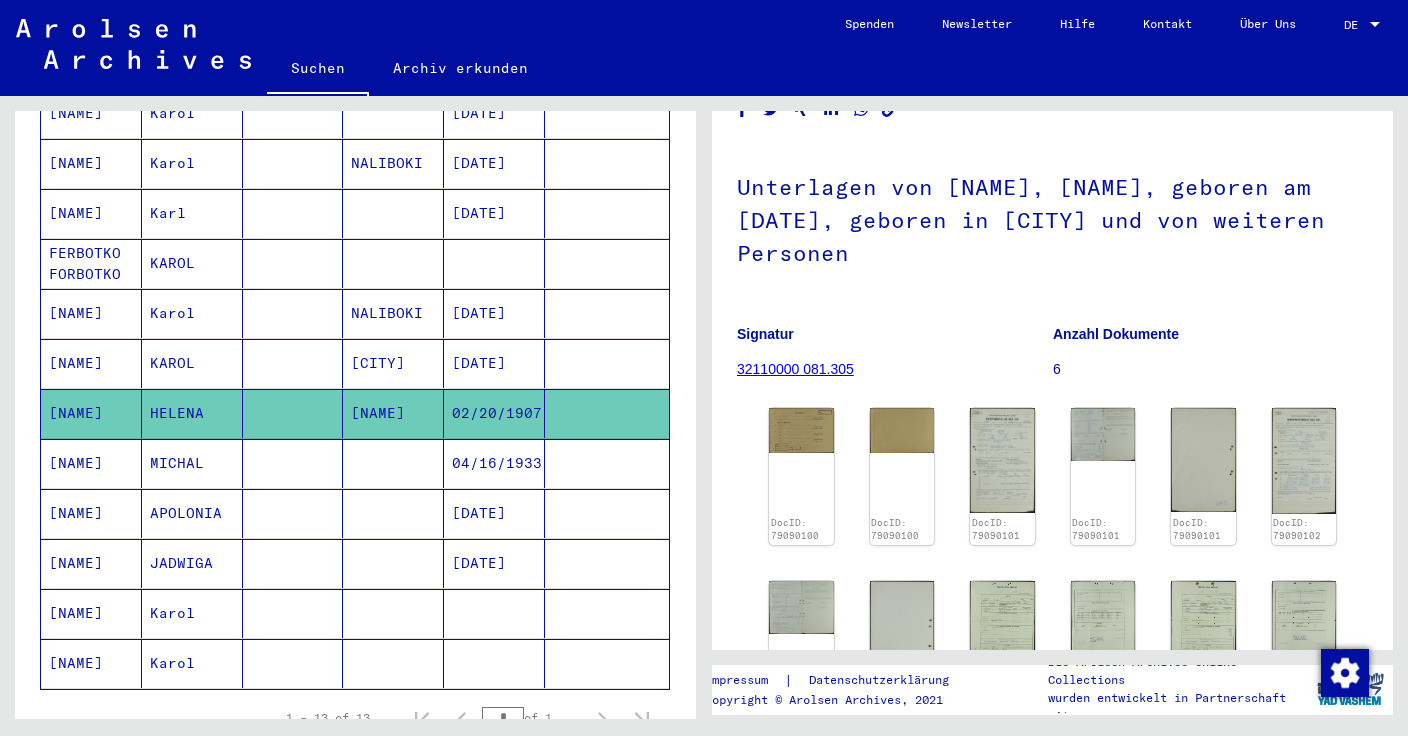 scroll, scrollTop: 396, scrollLeft: 0, axis: vertical 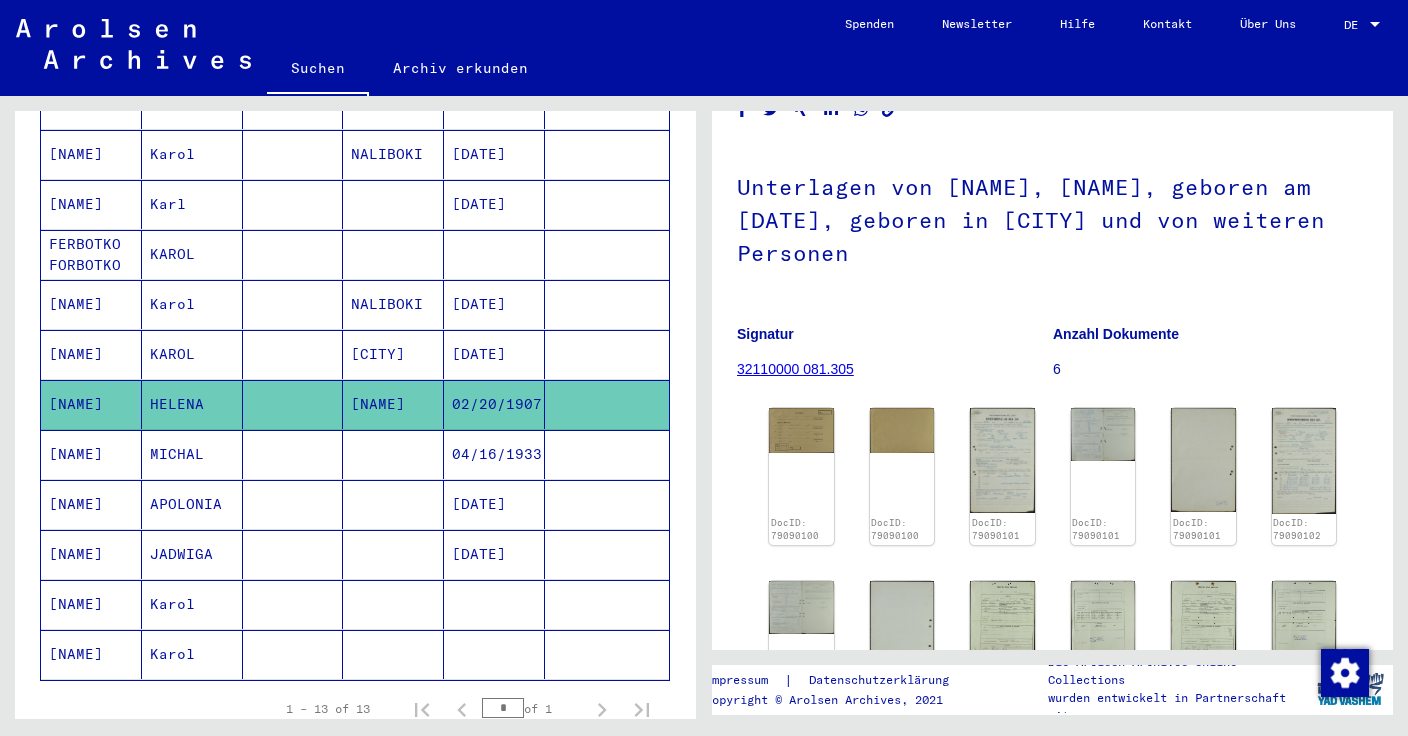 click on "MICHAL" at bounding box center [192, 504] 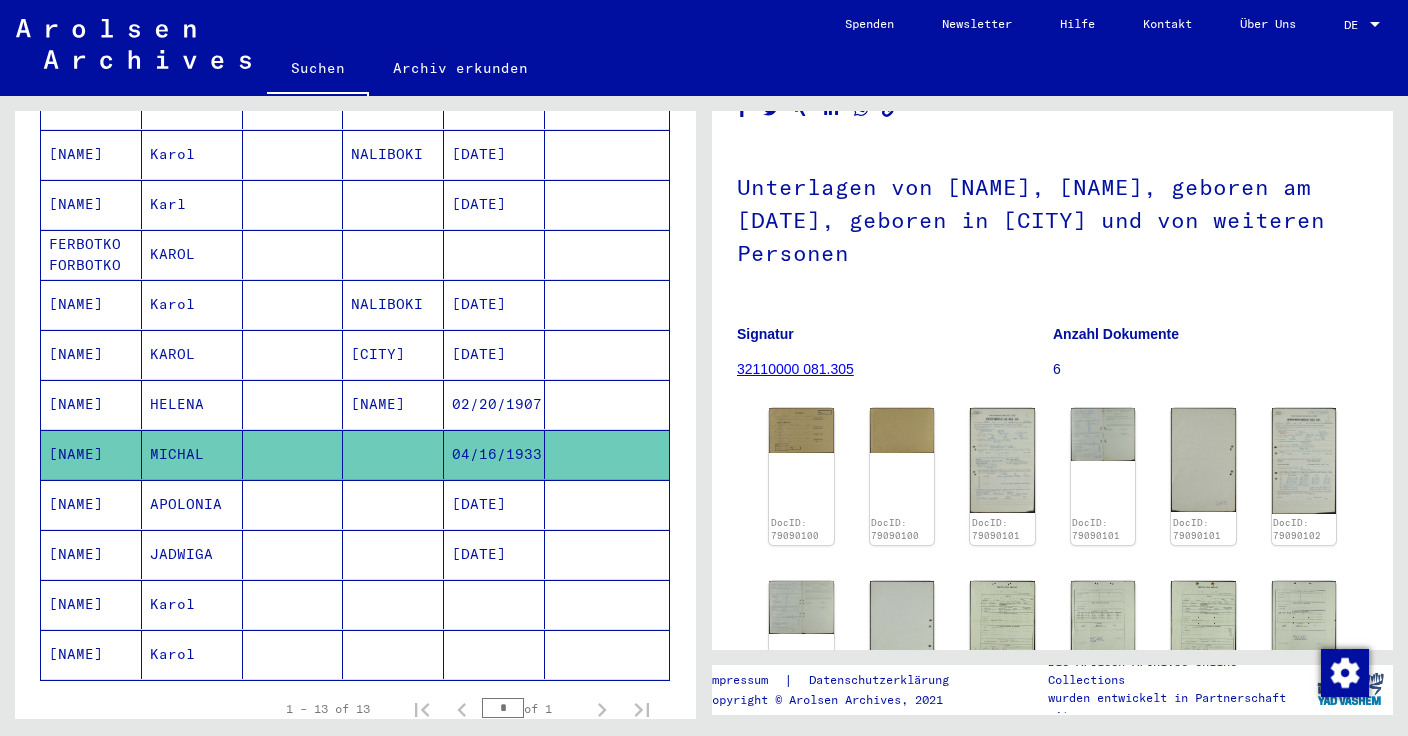 click on "JADWIGA" at bounding box center (192, 604) 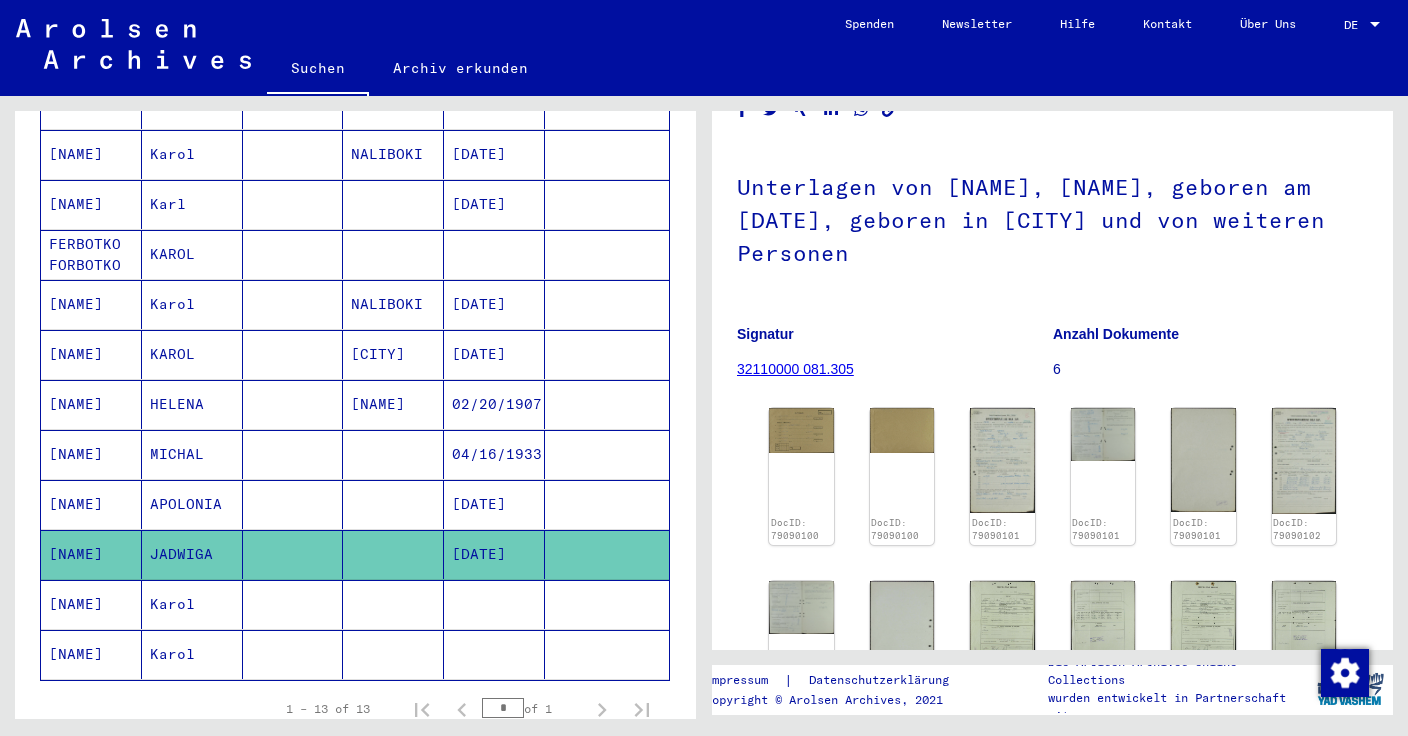 click on "Karol" at bounding box center (192, 654) 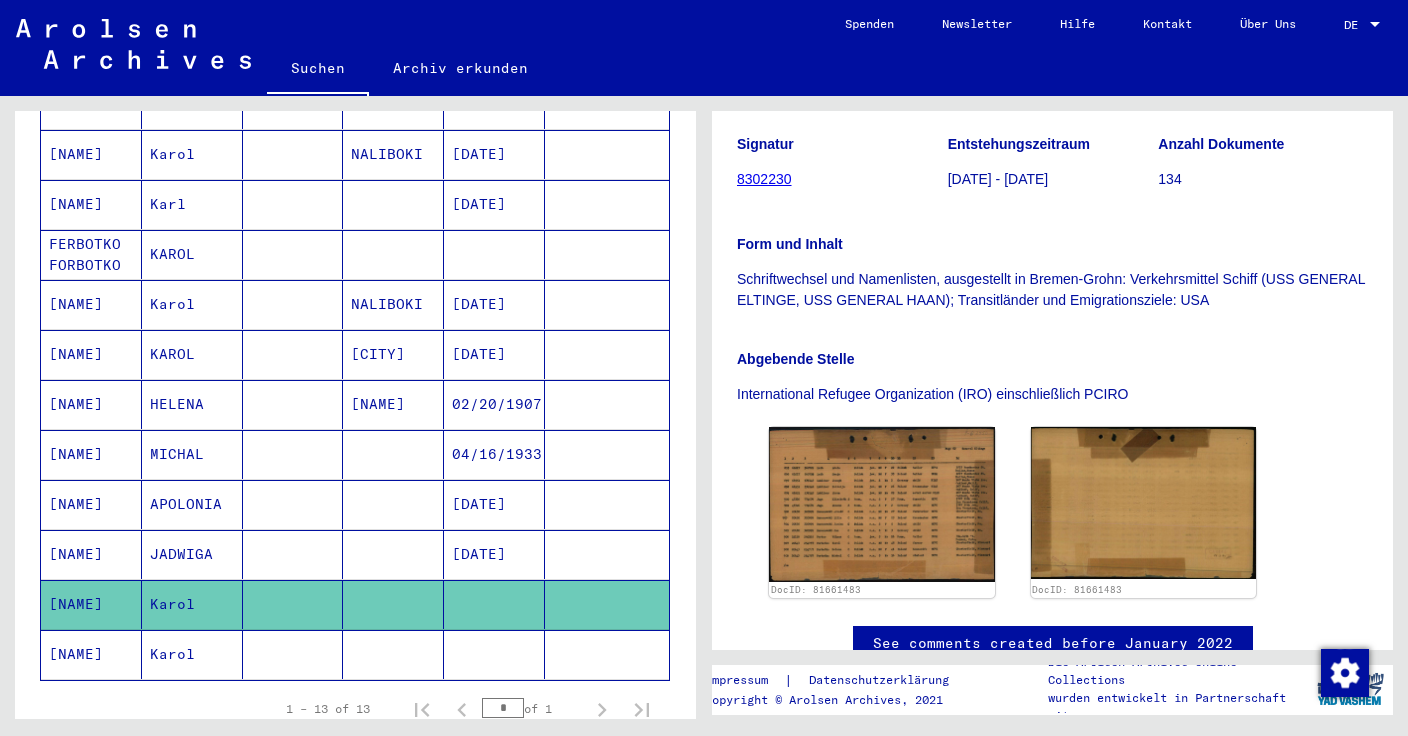 scroll, scrollTop: 539, scrollLeft: 0, axis: vertical 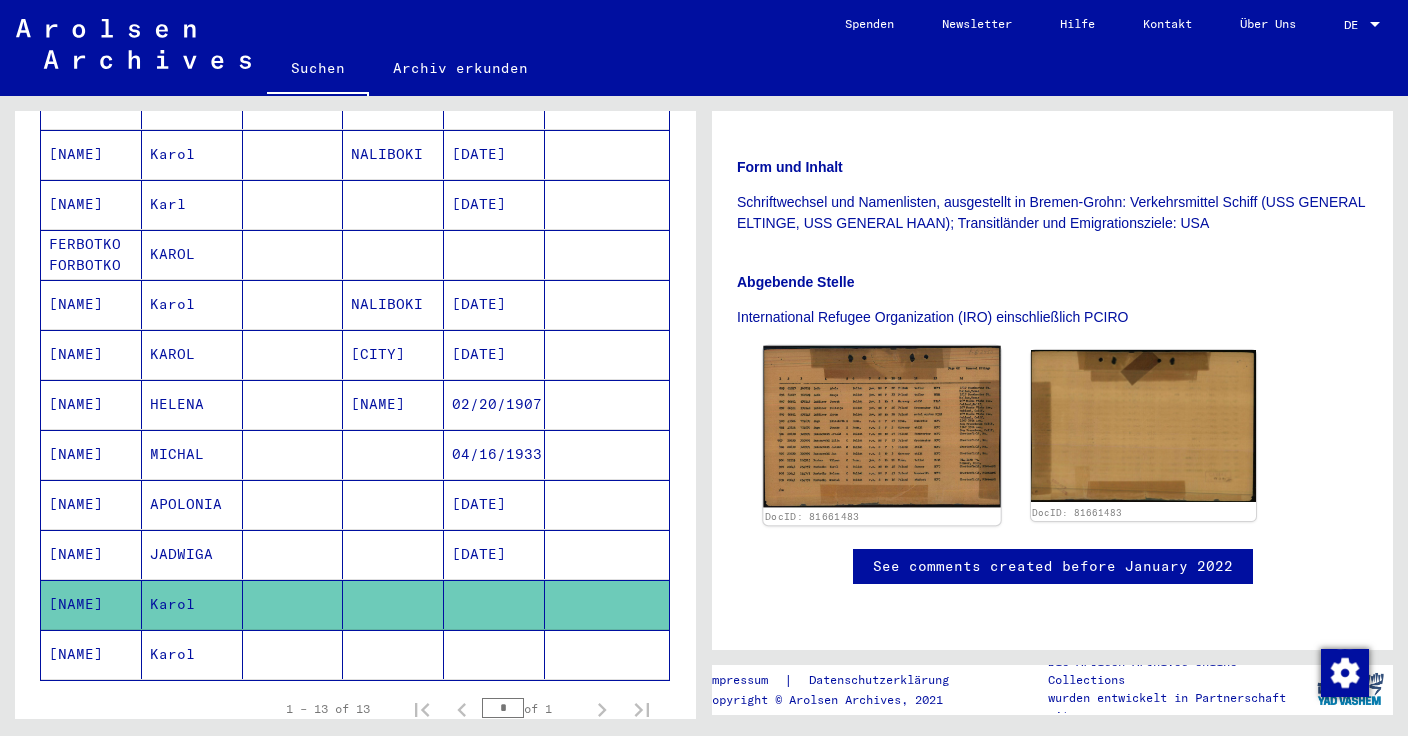 click 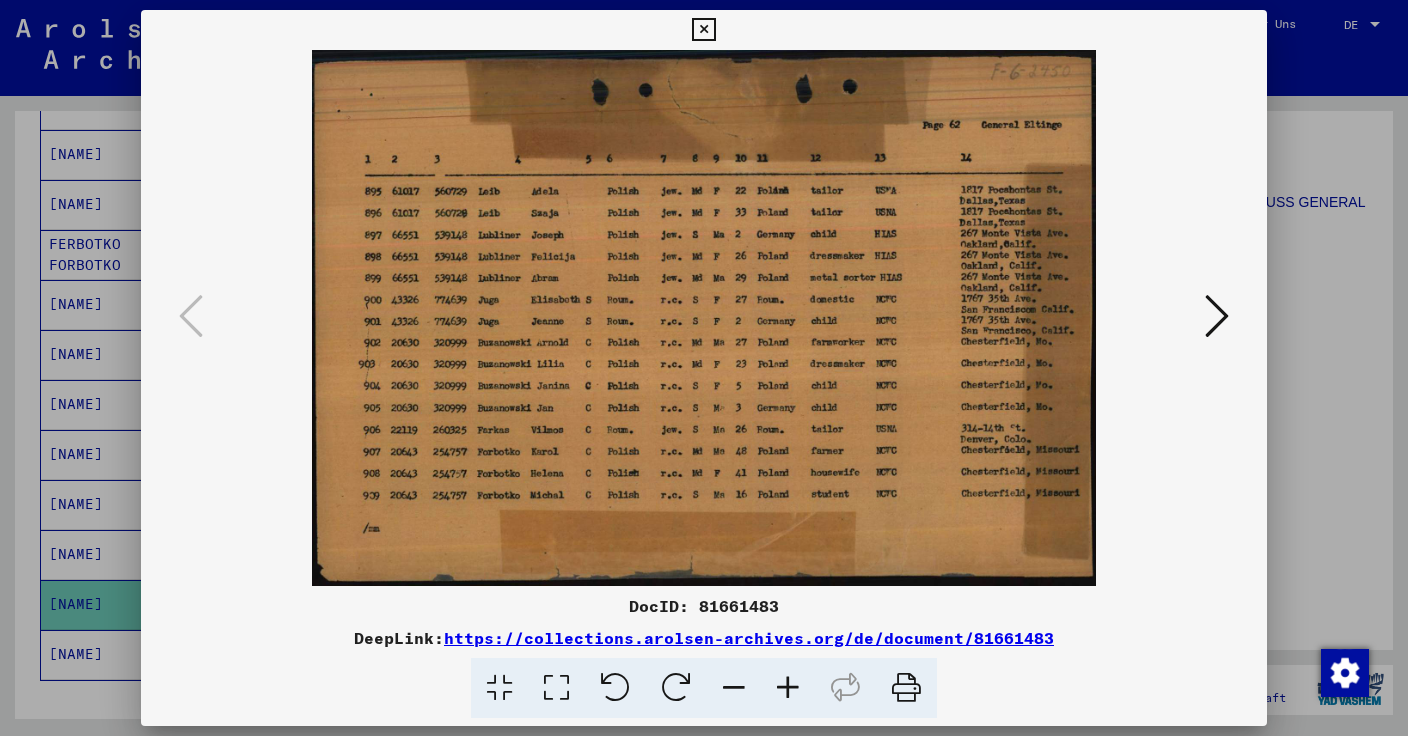 click at bounding box center (703, 30) 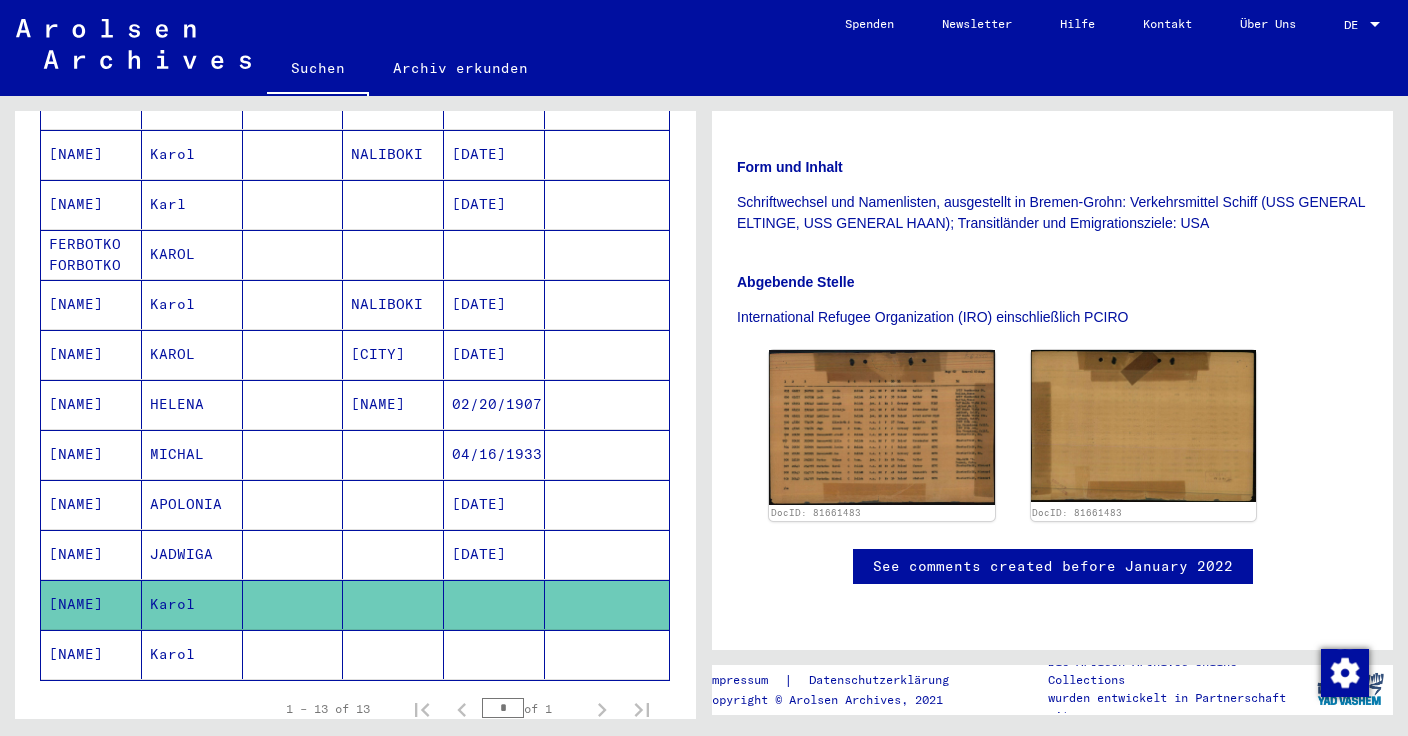 click on "Karol" 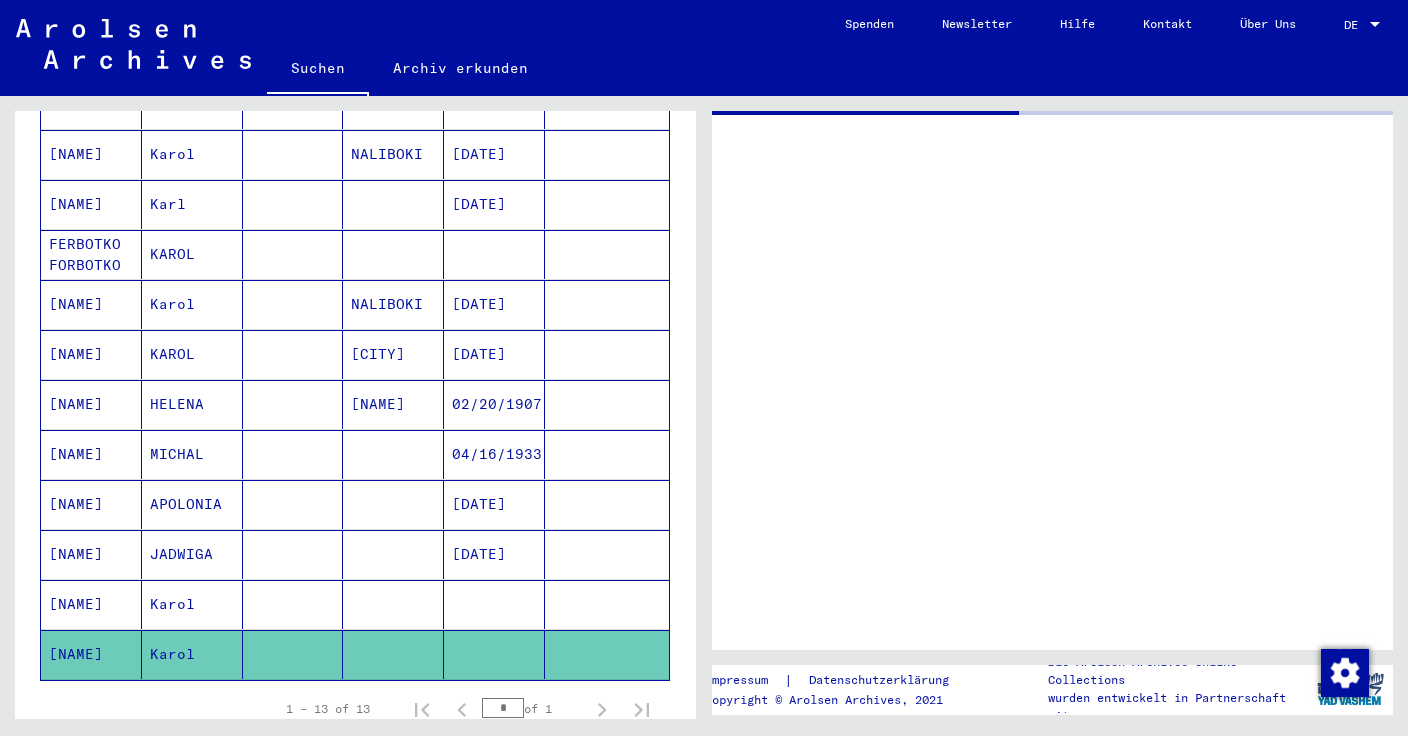 scroll, scrollTop: 0, scrollLeft: 0, axis: both 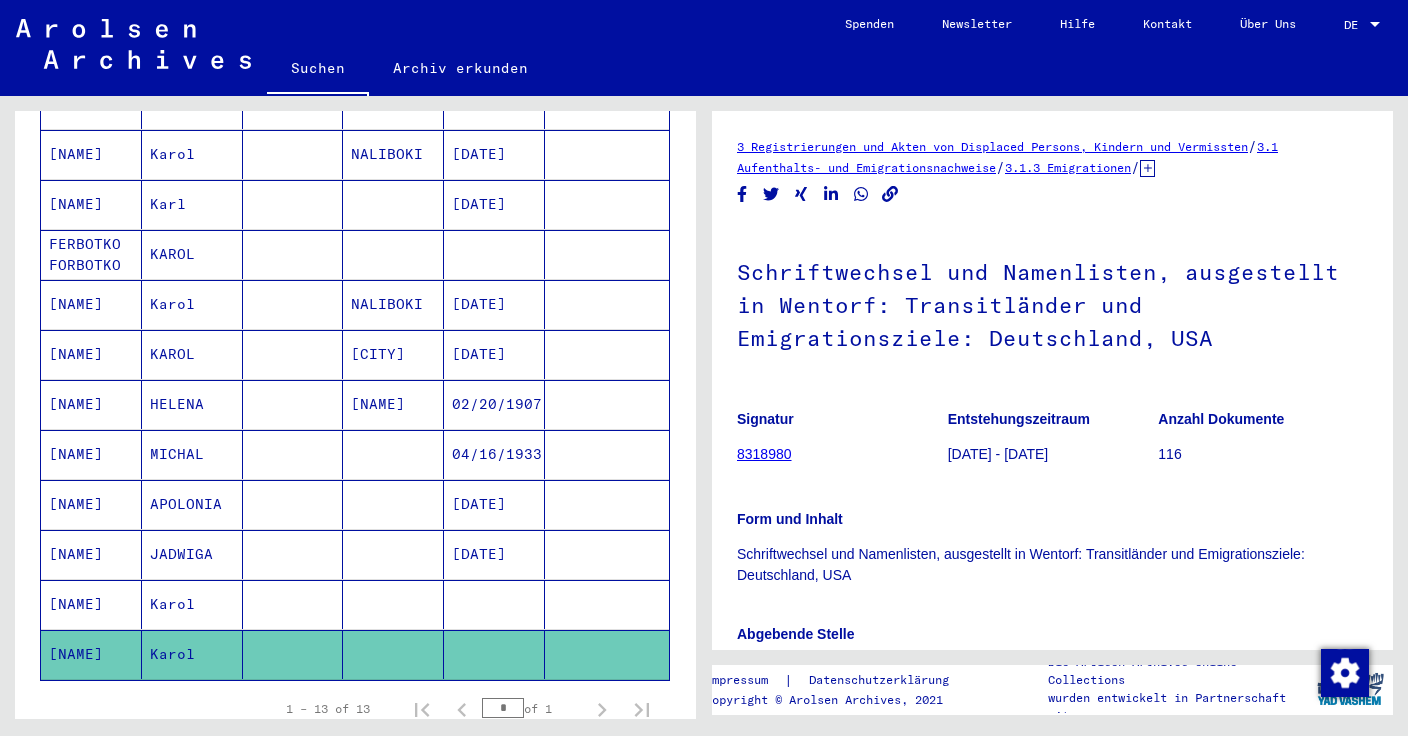click on "Schriftwechsel und Namenlisten, ausgestellt in Wentorf: Transitländer und Emigrationsziele: Deutschland, USA" 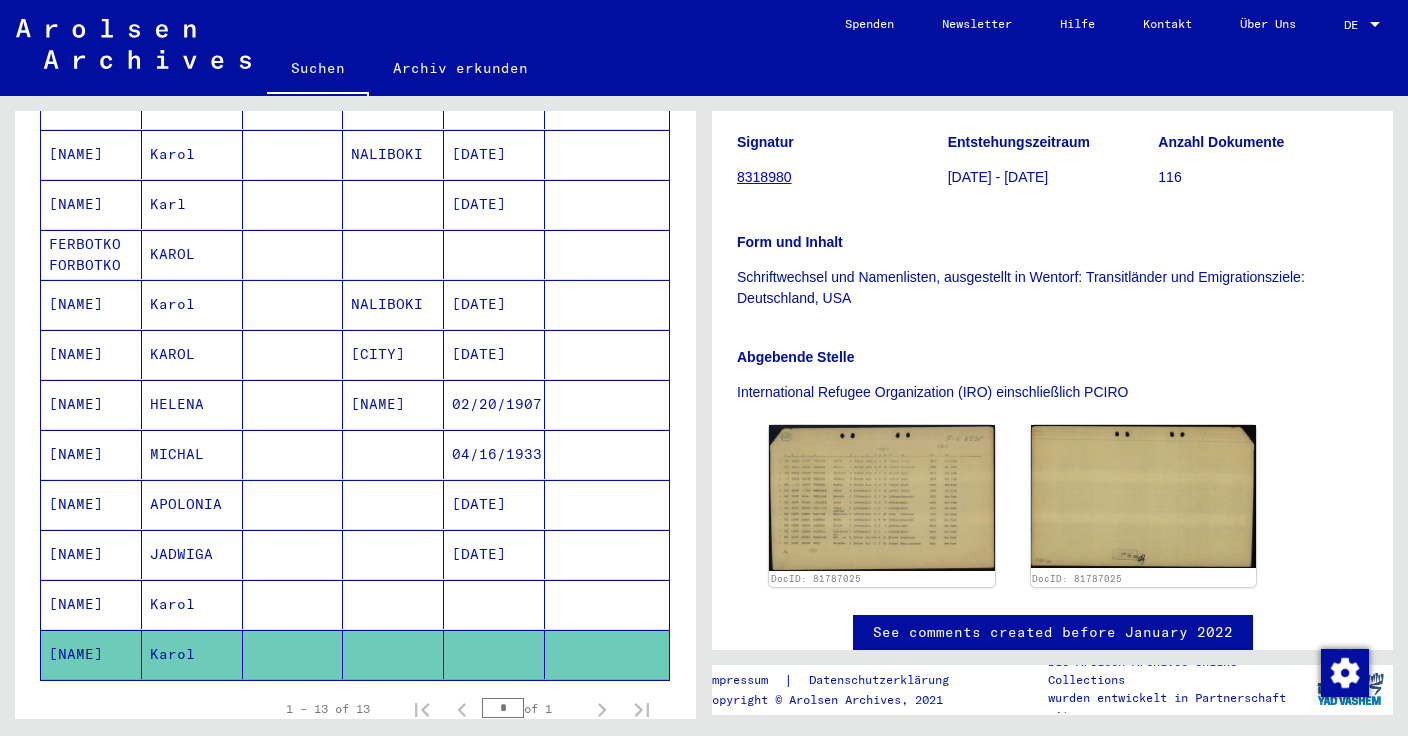 scroll, scrollTop: 497, scrollLeft: 0, axis: vertical 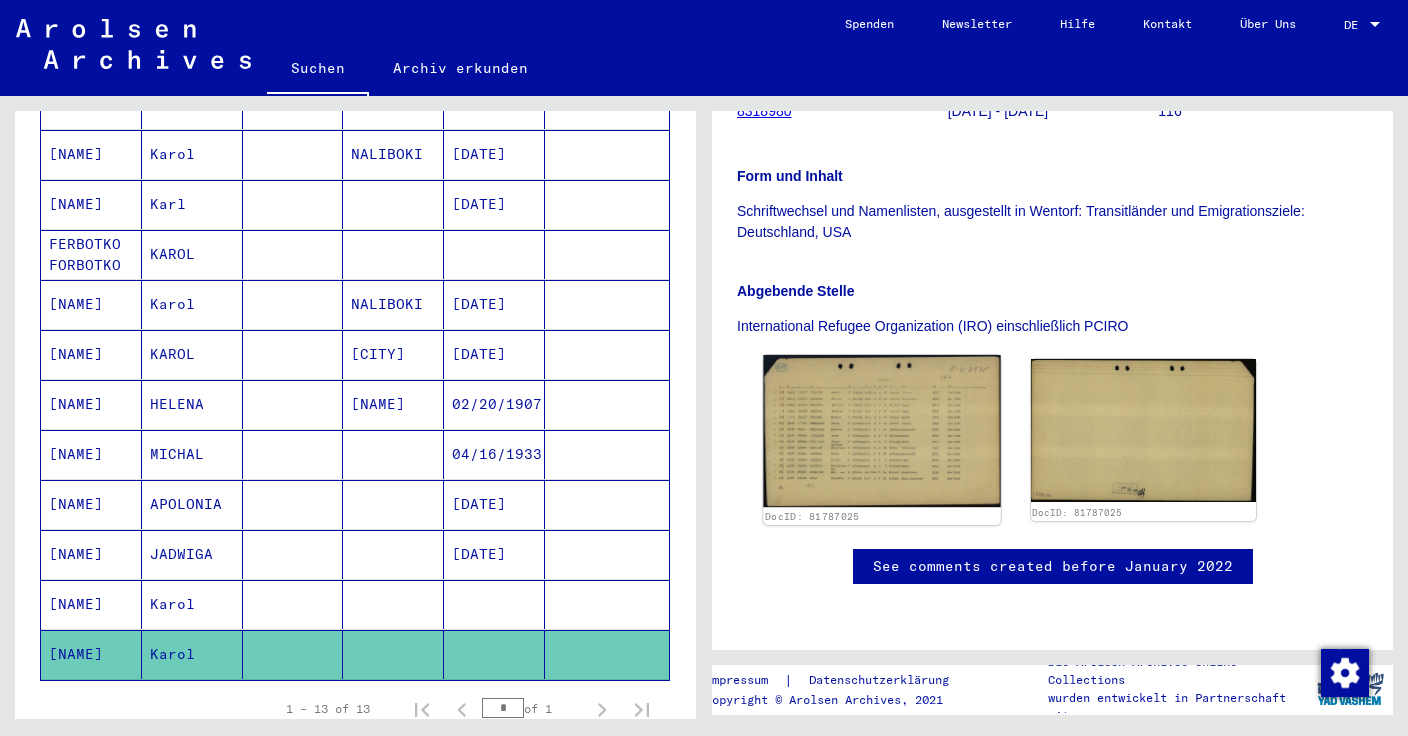 click 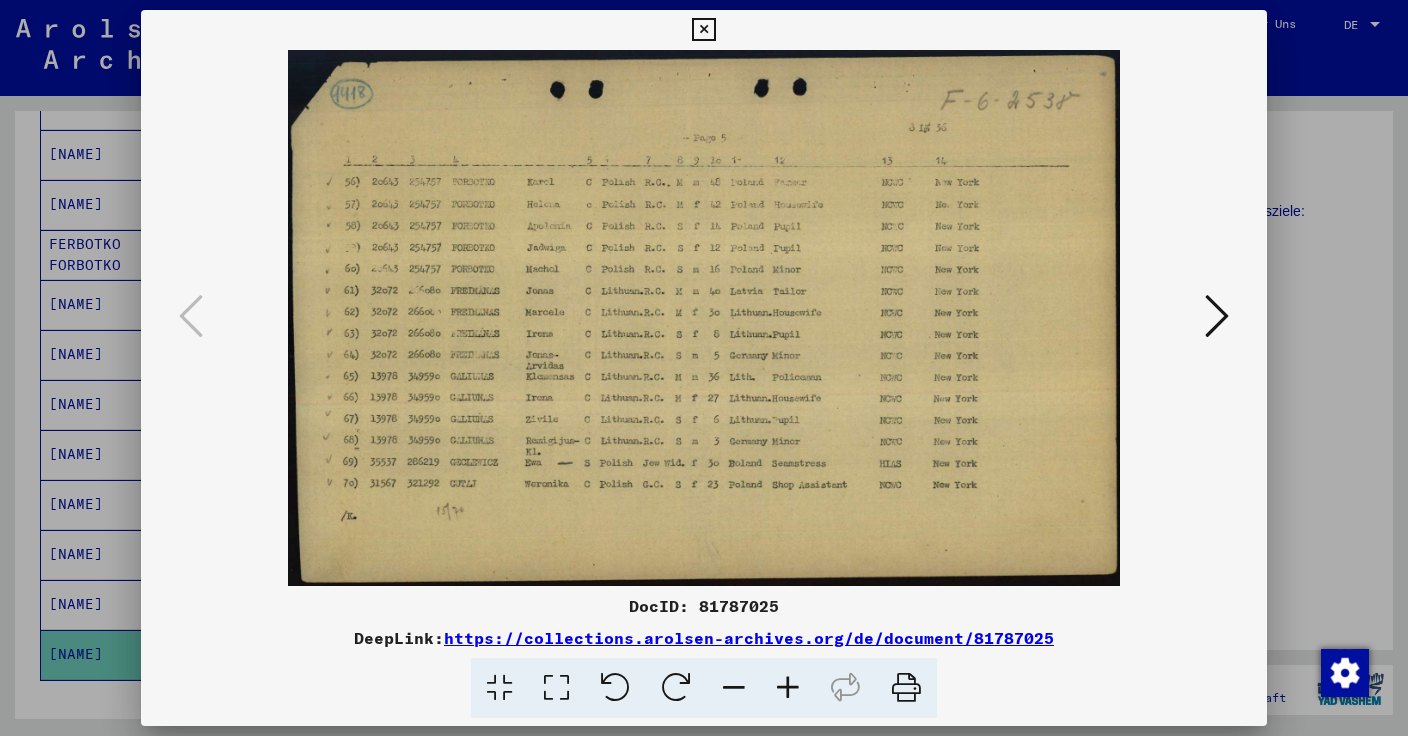 click at bounding box center [703, 30] 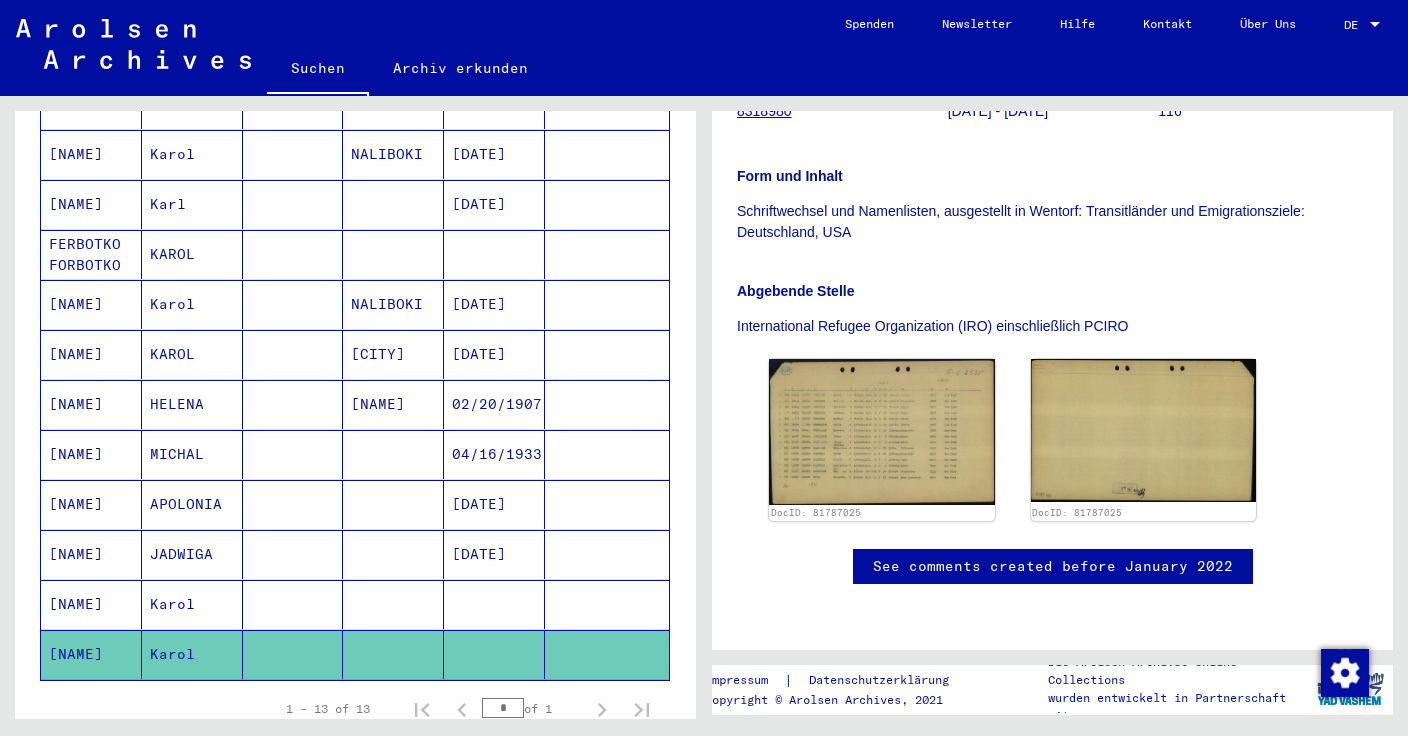 click on "JADWIGA" at bounding box center [192, 604] 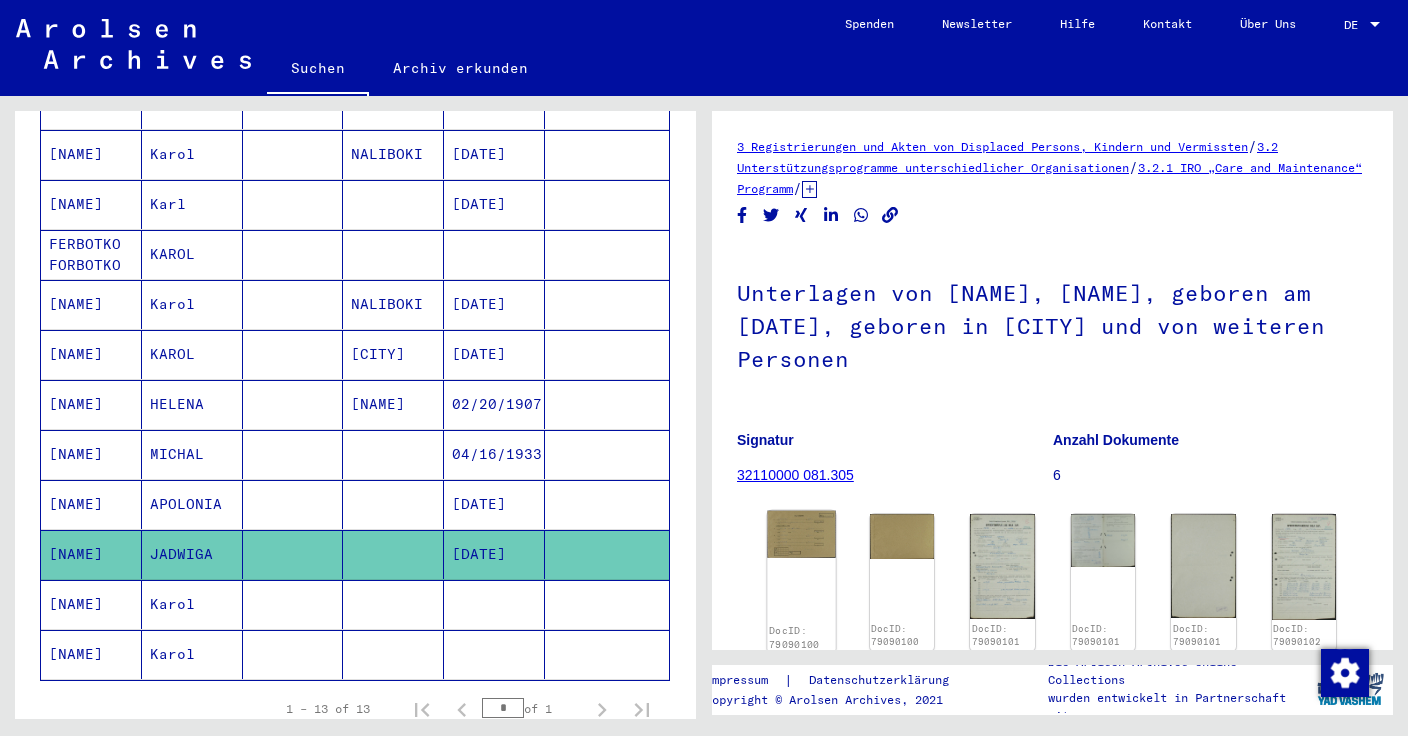 click 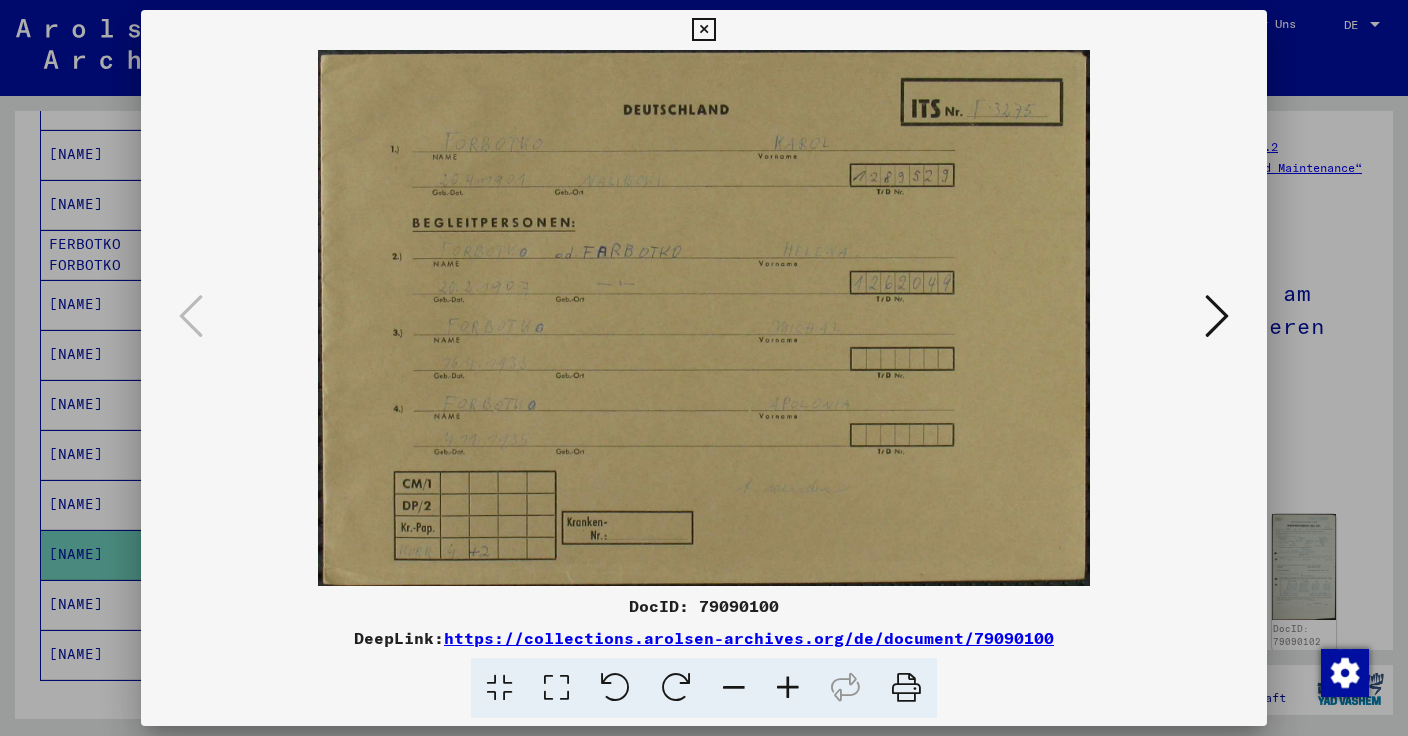 click at bounding box center [1217, 316] 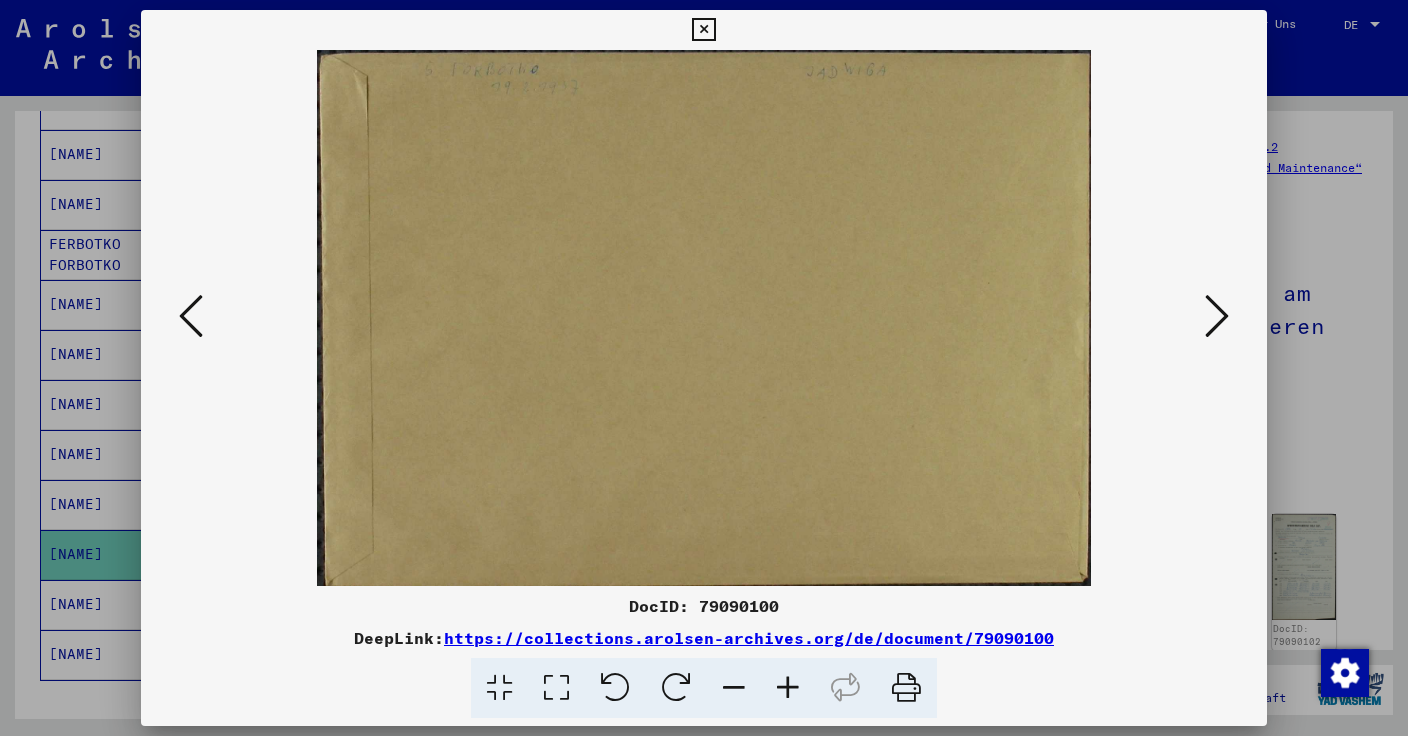 click at bounding box center [191, 316] 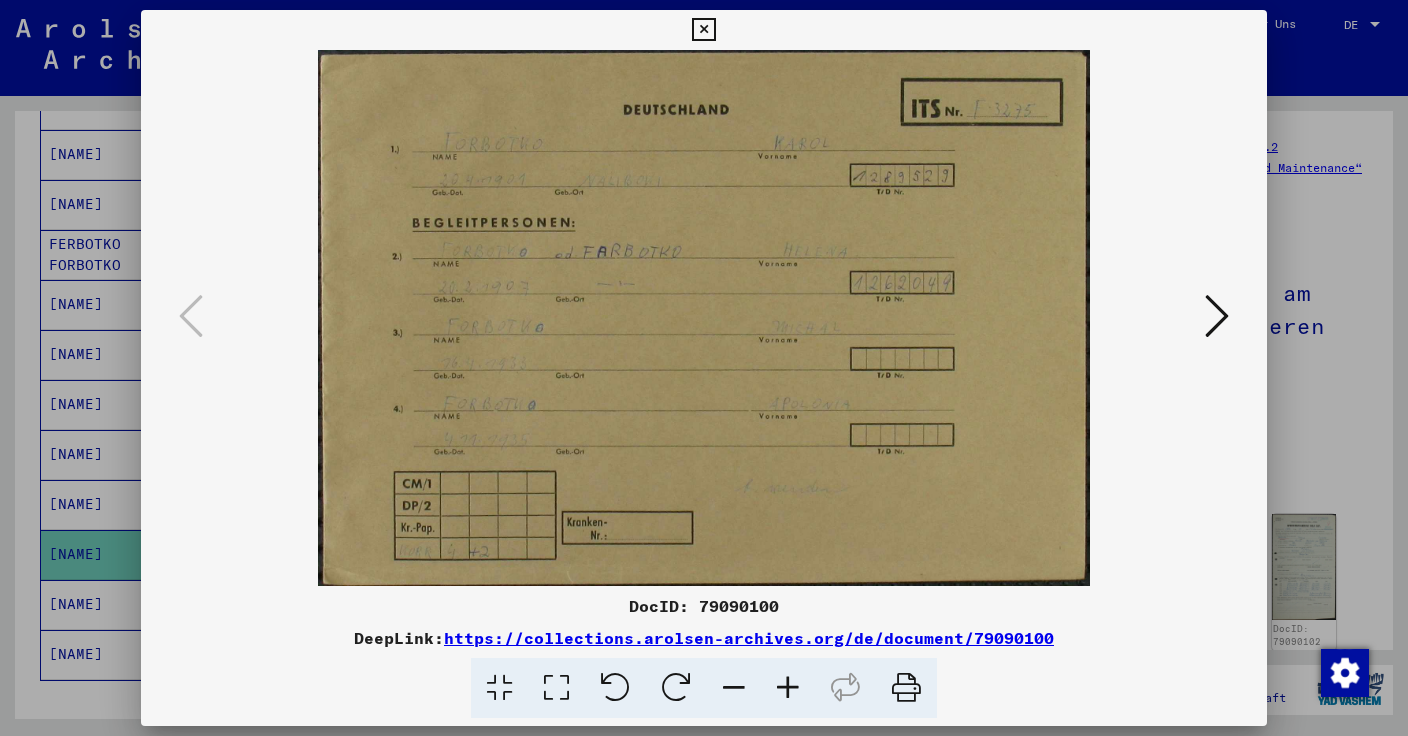 click at bounding box center (703, 30) 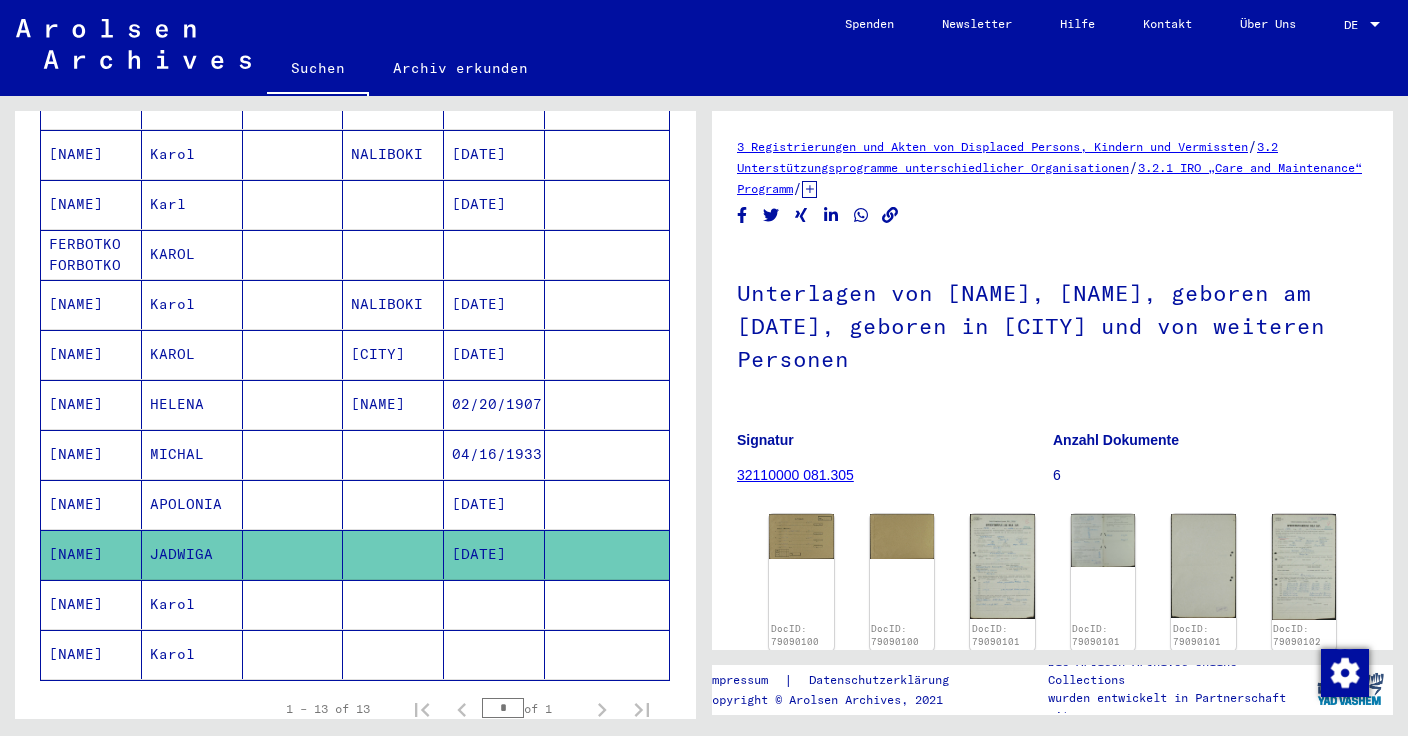 click on "HELENA" at bounding box center (192, 454) 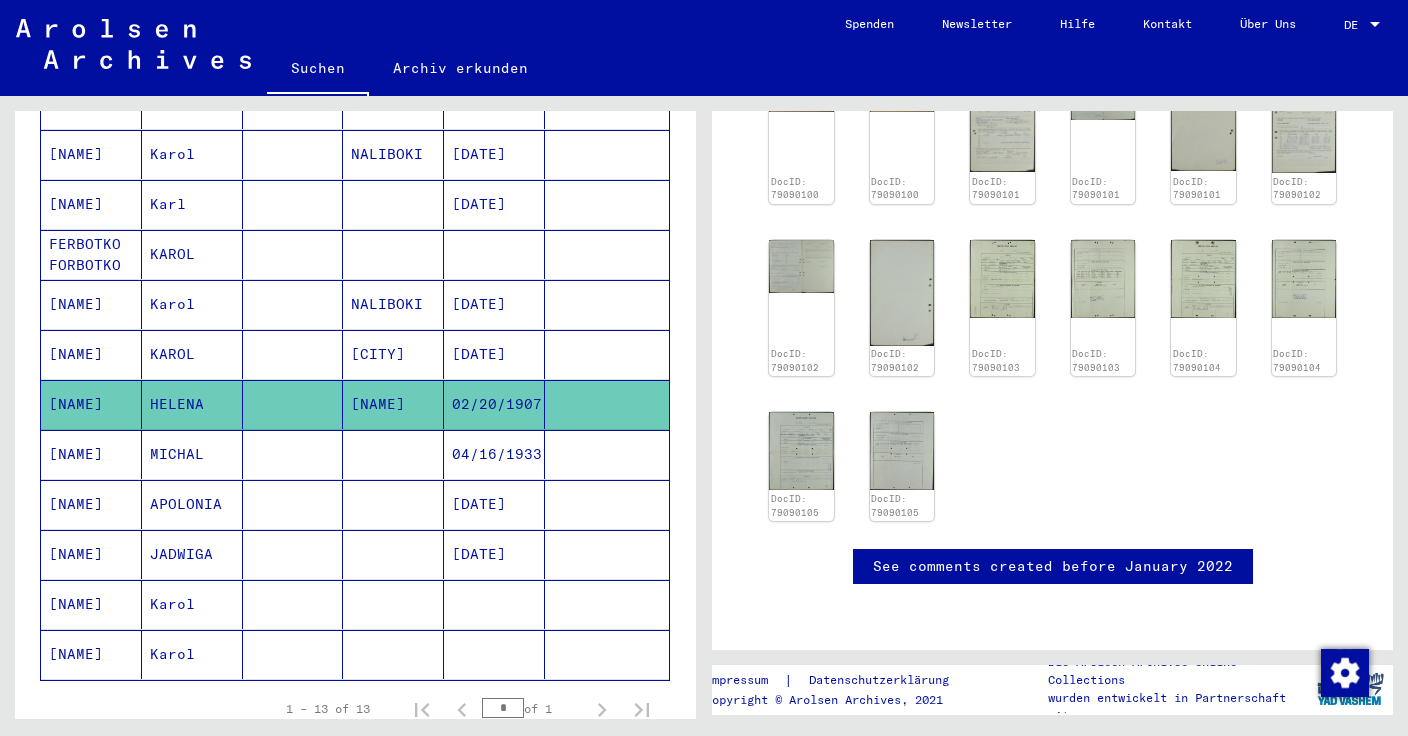 scroll, scrollTop: 547, scrollLeft: 0, axis: vertical 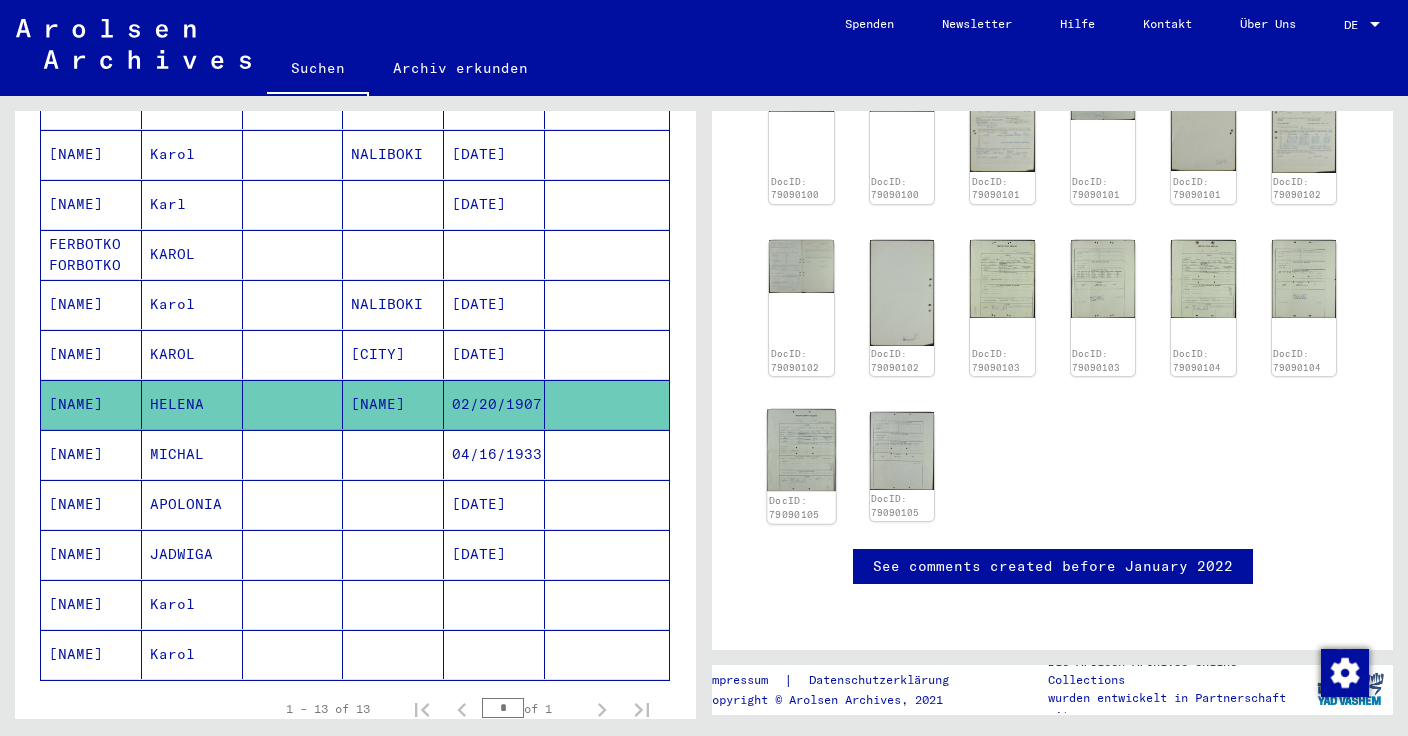 click 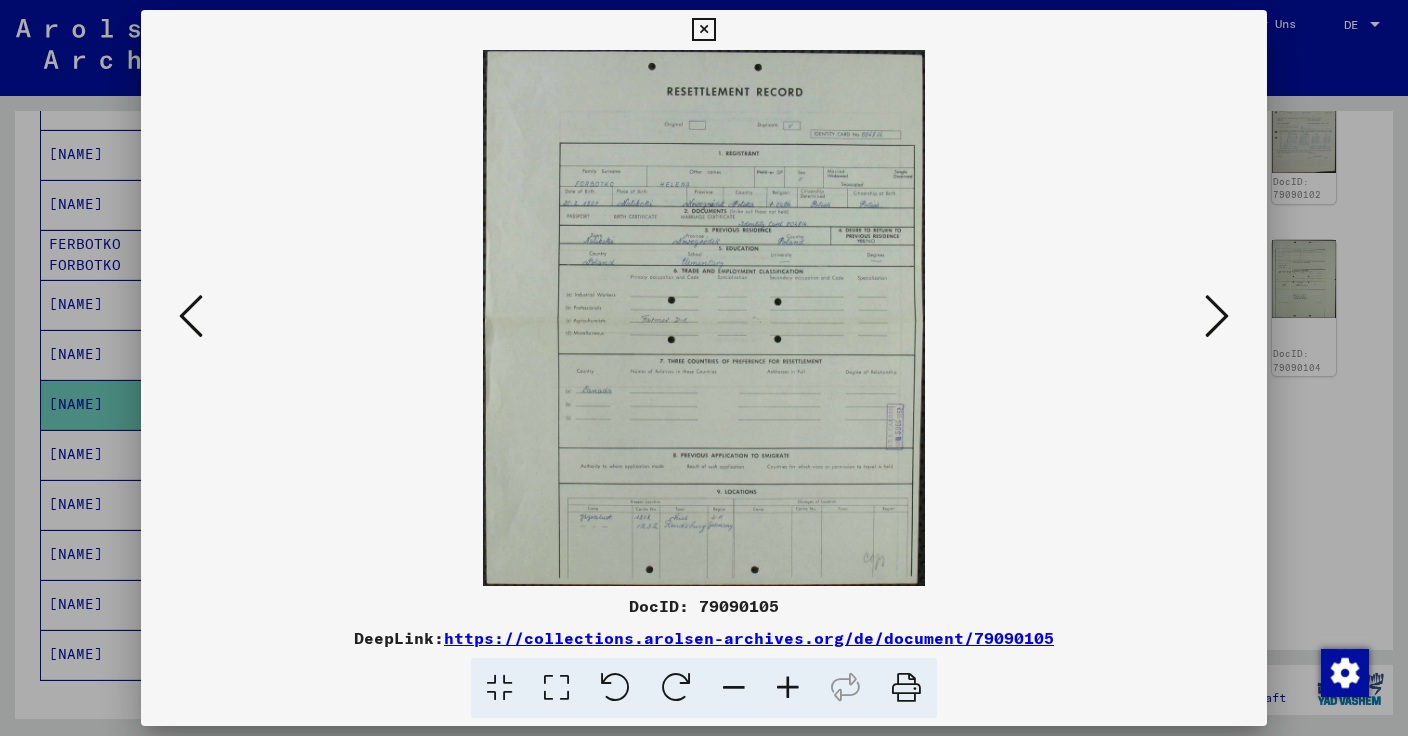 scroll, scrollTop: 547, scrollLeft: 0, axis: vertical 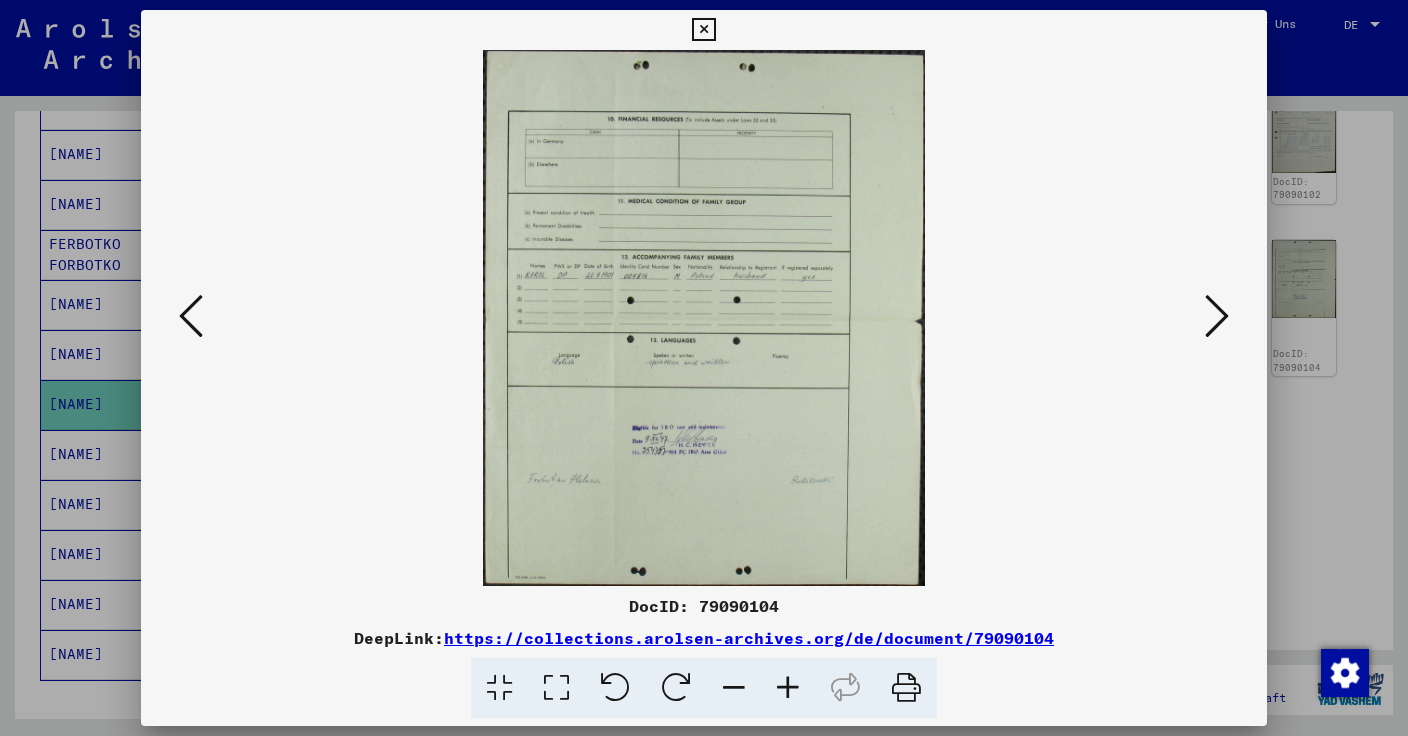 click at bounding box center (191, 316) 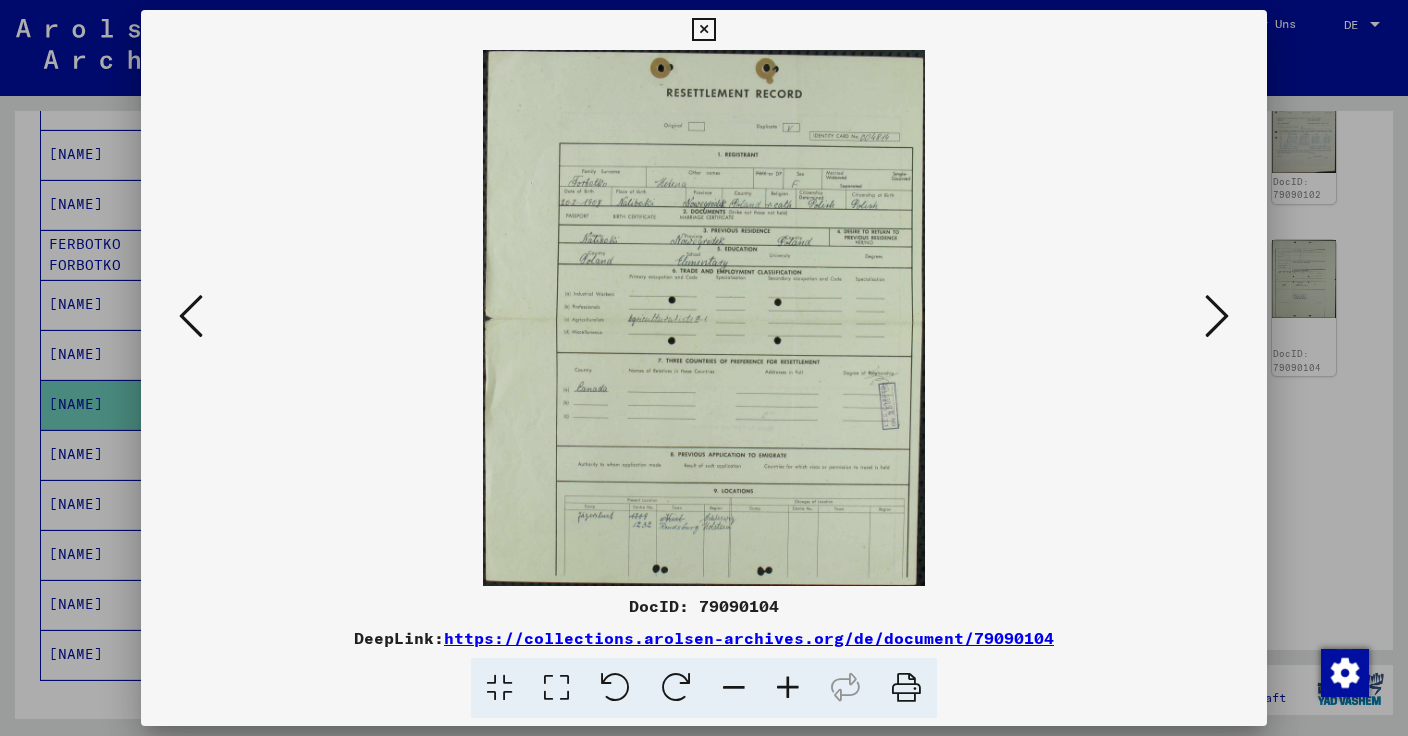 click at bounding box center [191, 316] 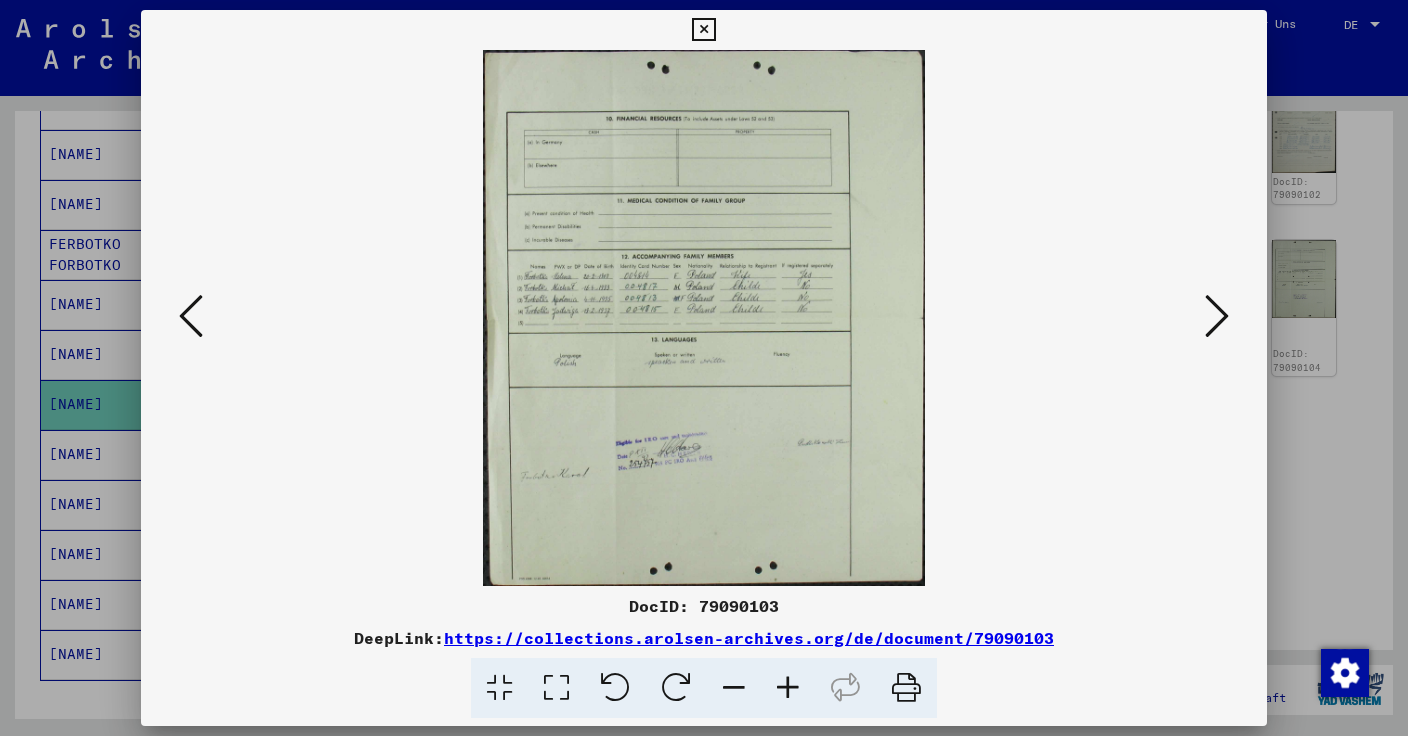 click at bounding box center [704, 318] 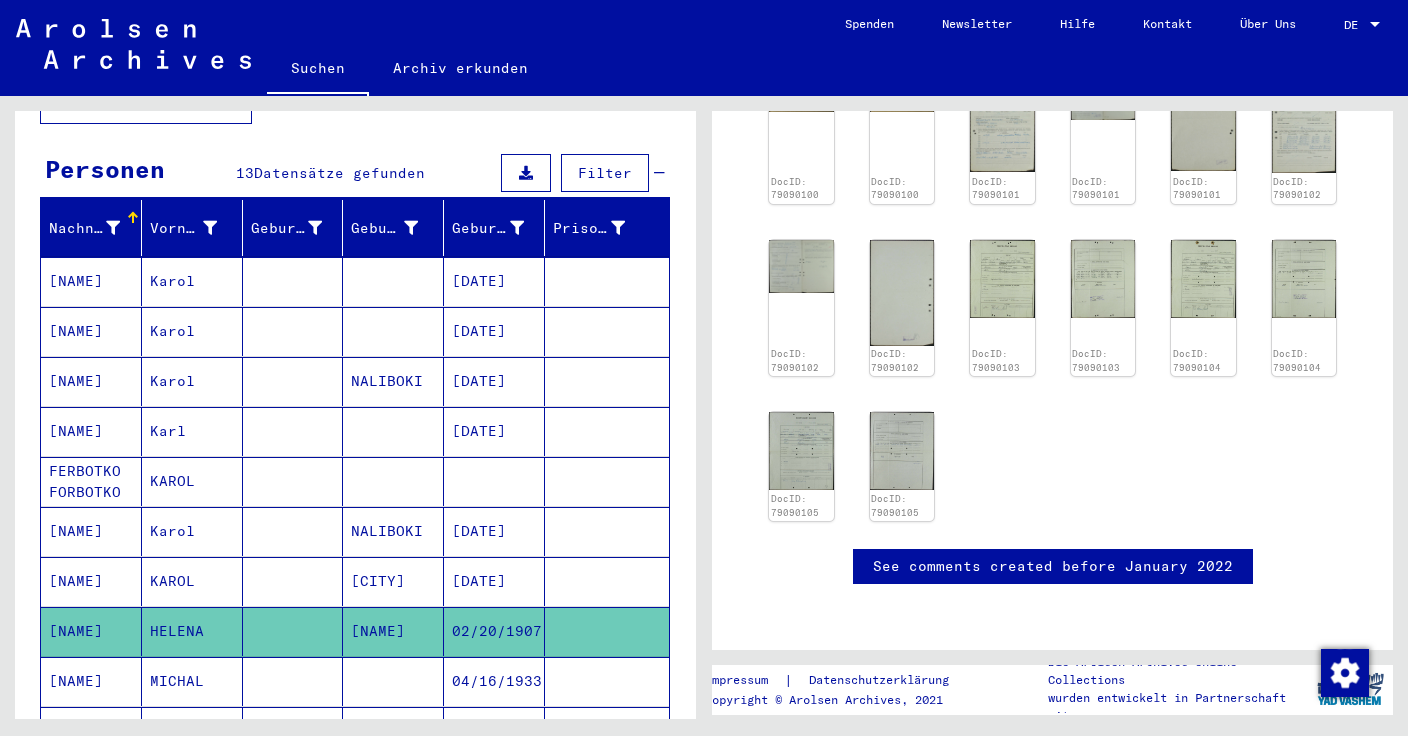 scroll, scrollTop: 0, scrollLeft: 0, axis: both 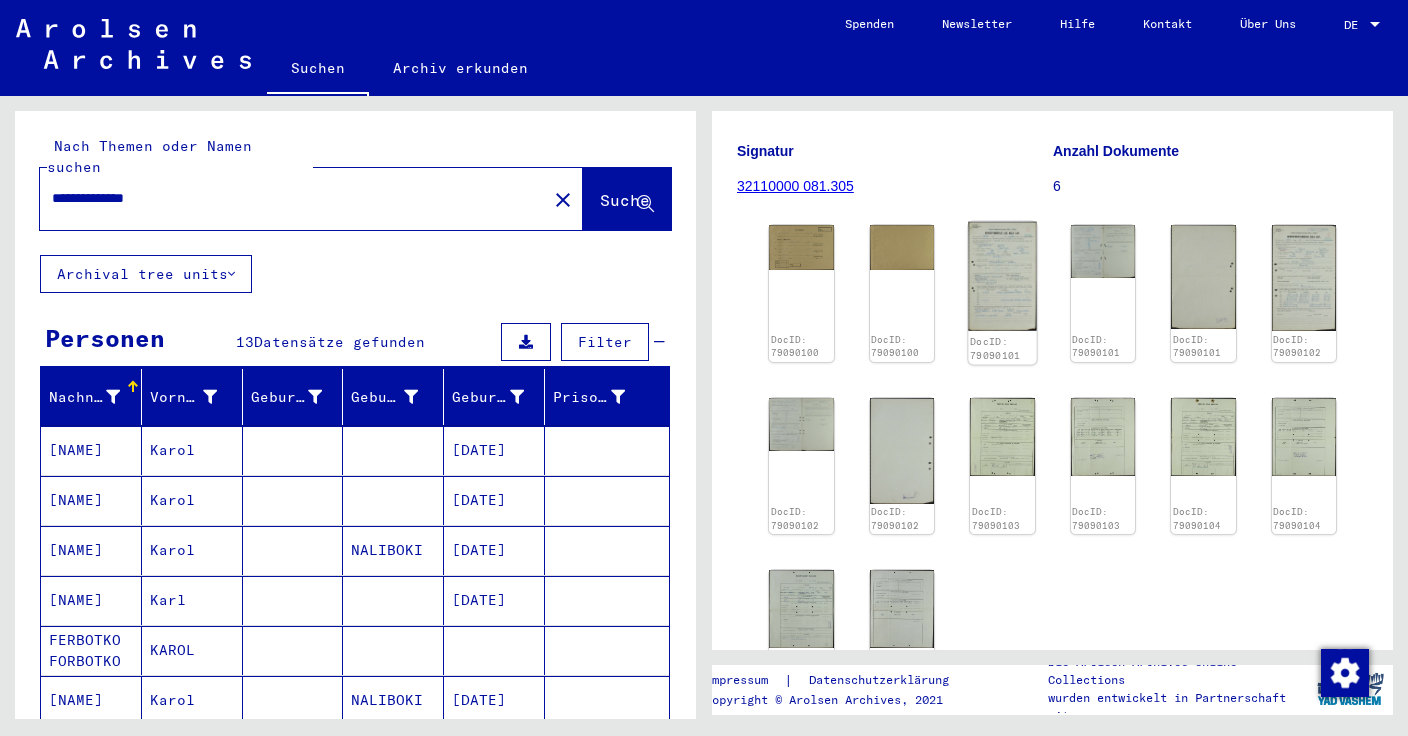 click 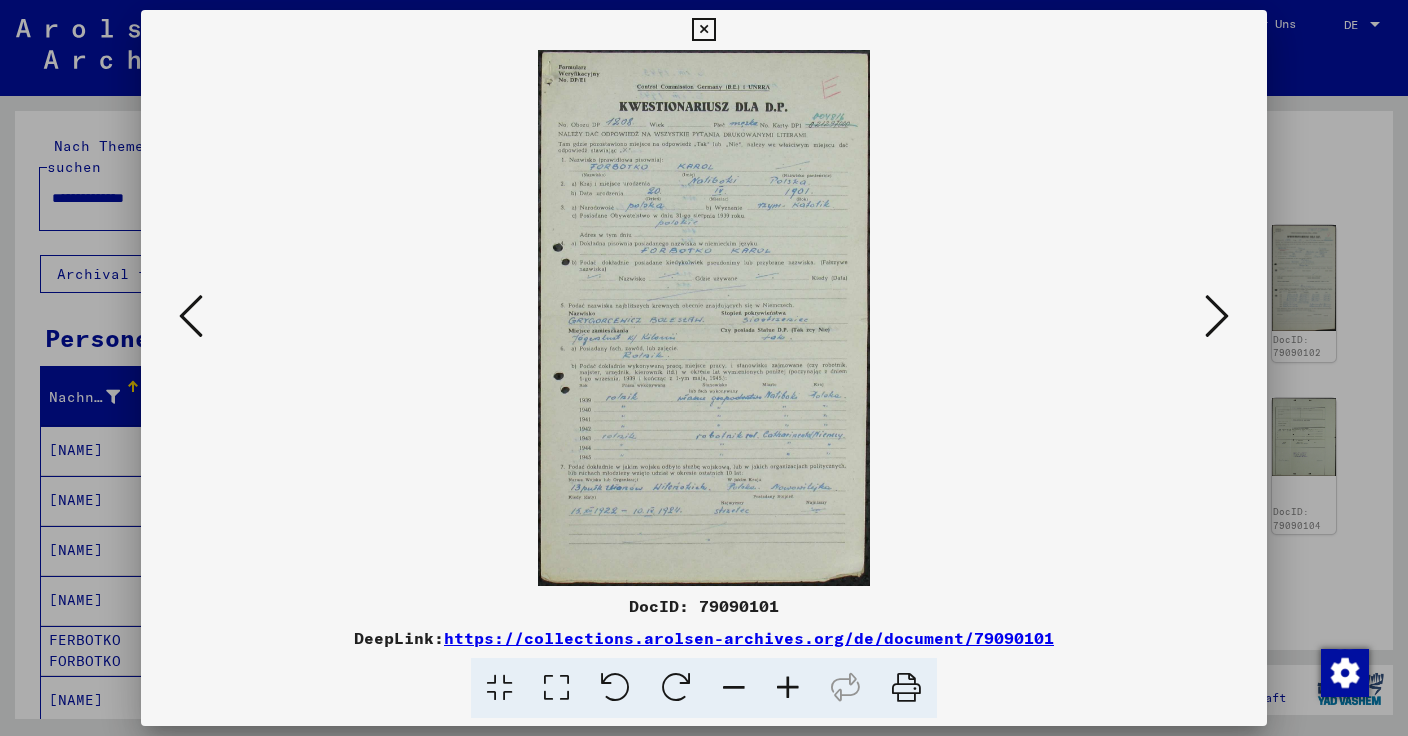 click at bounding box center [704, 318] 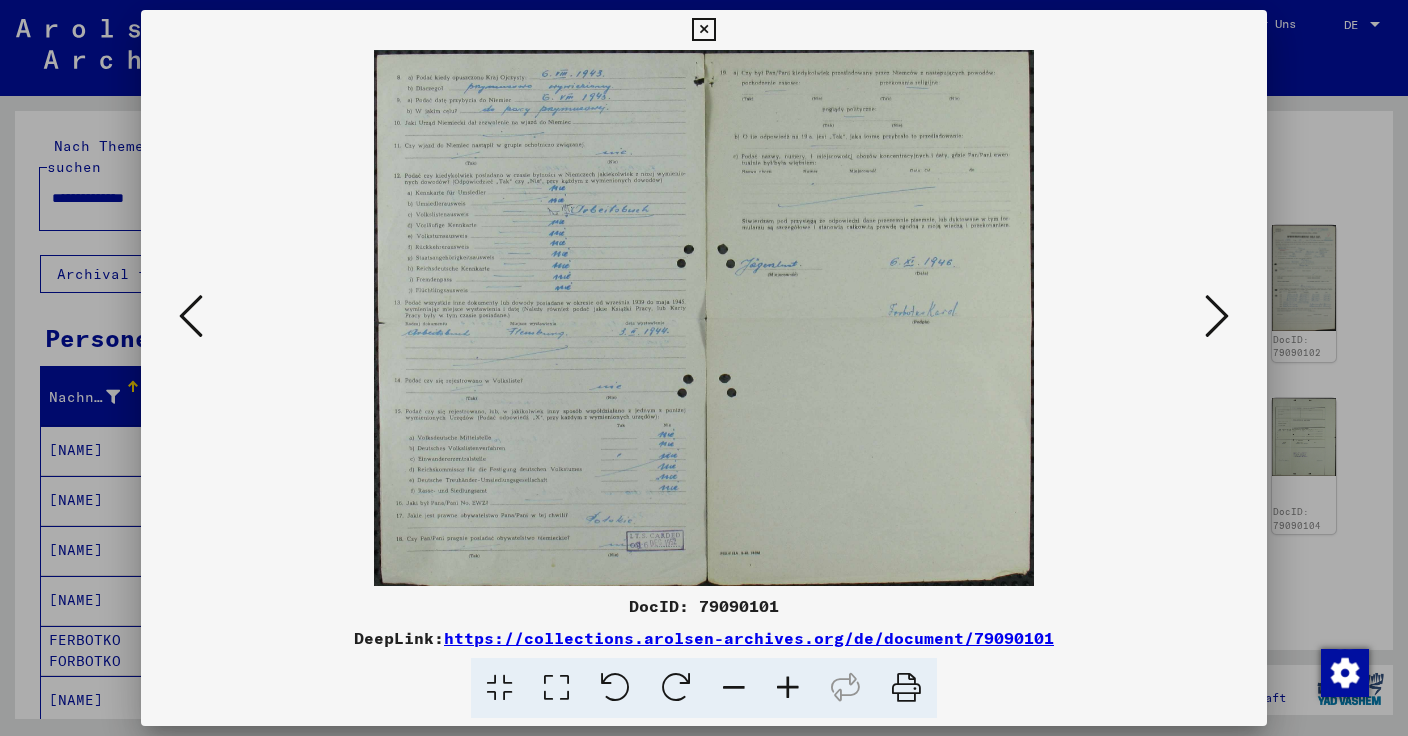click on "DocID: 79090101" at bounding box center (704, 606) 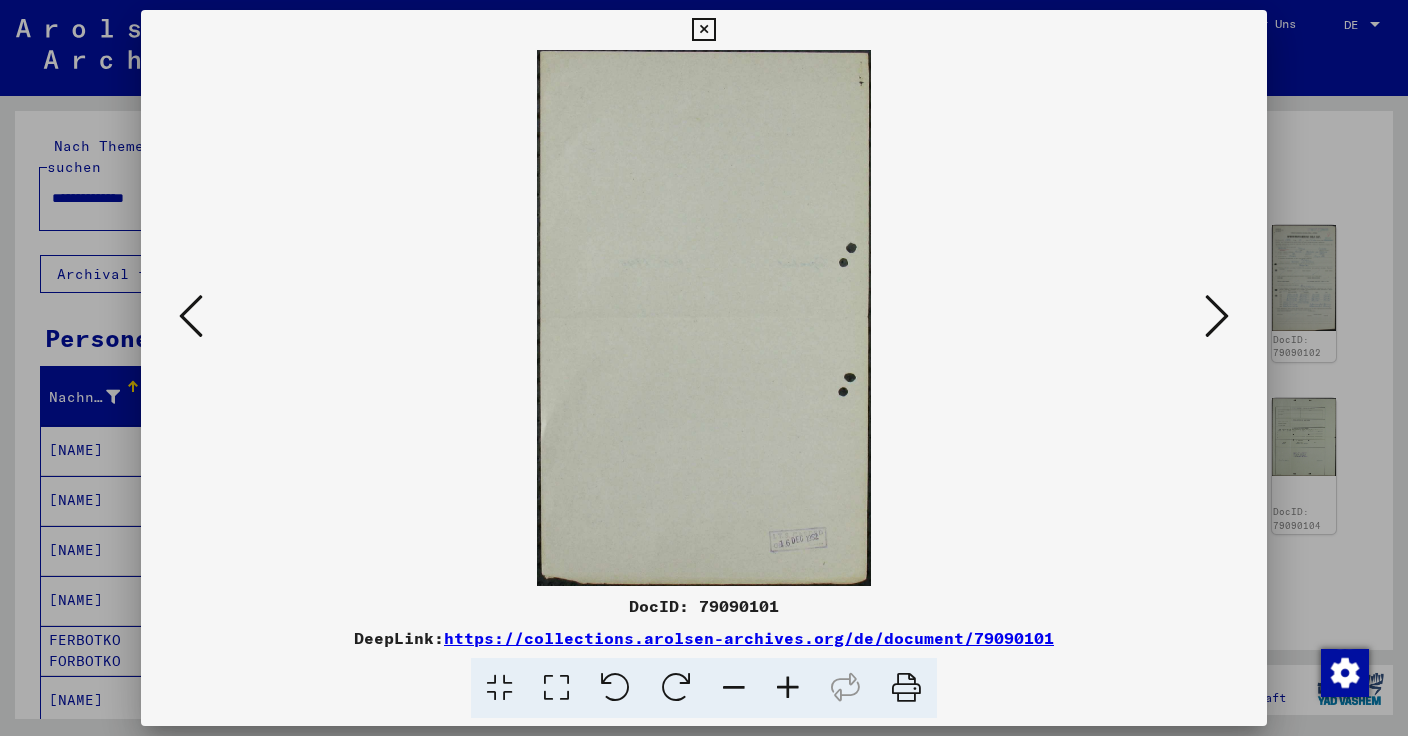 click at bounding box center [1217, 316] 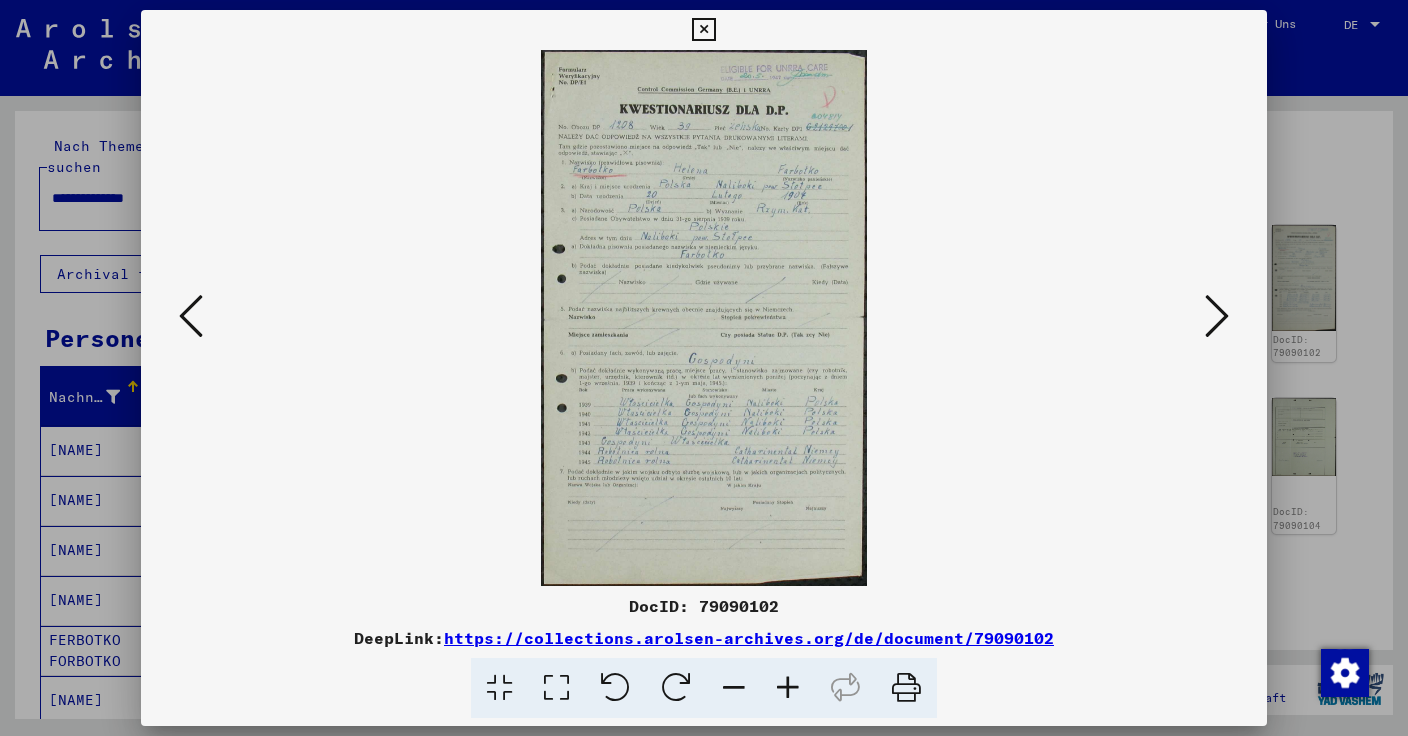 click at bounding box center [1217, 316] 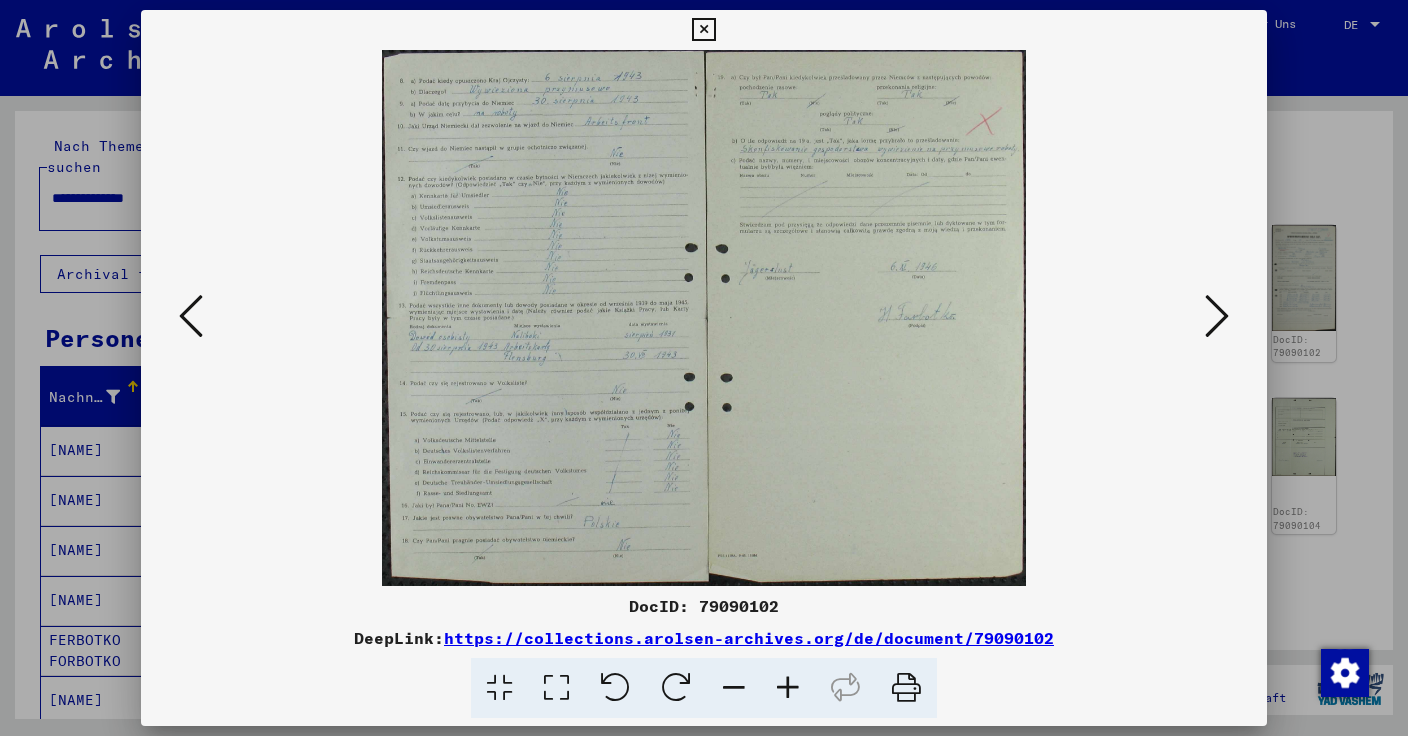 click at bounding box center (1217, 316) 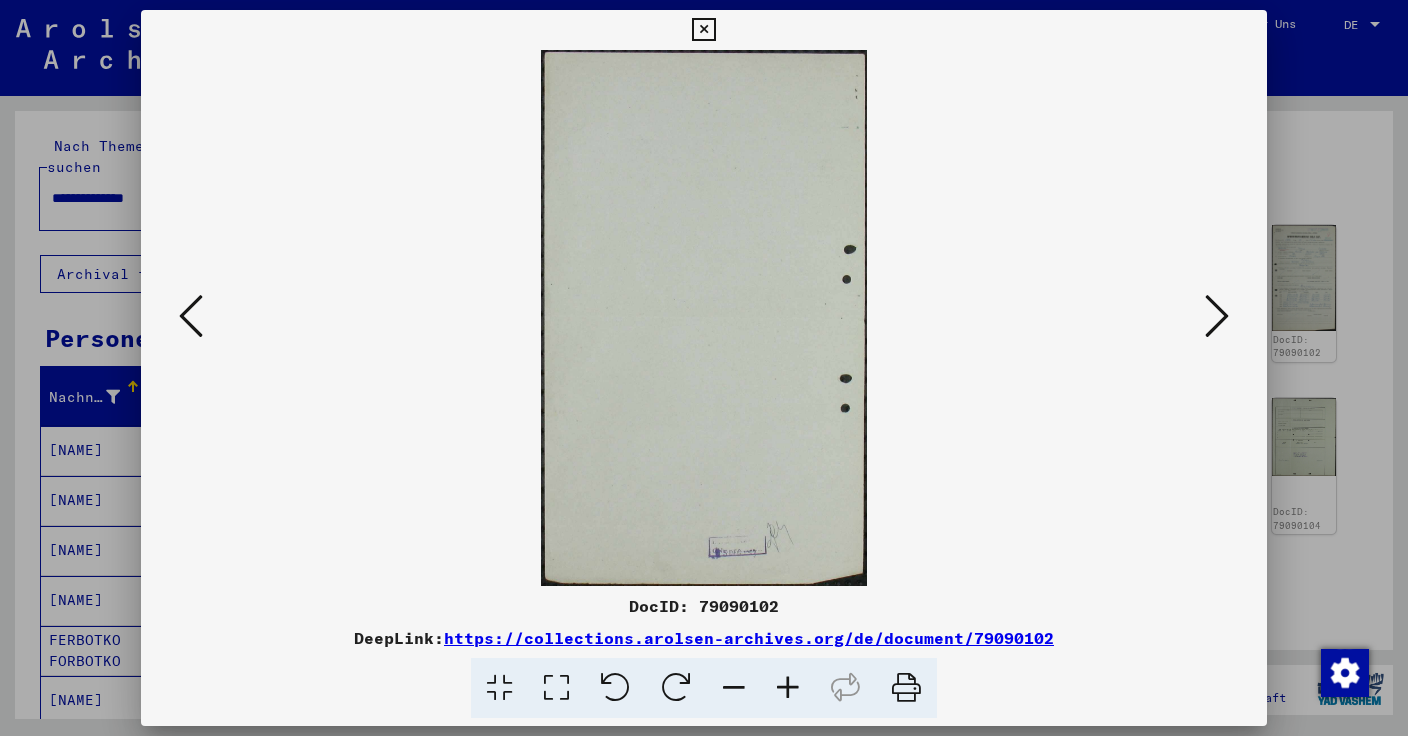 click at bounding box center [1217, 316] 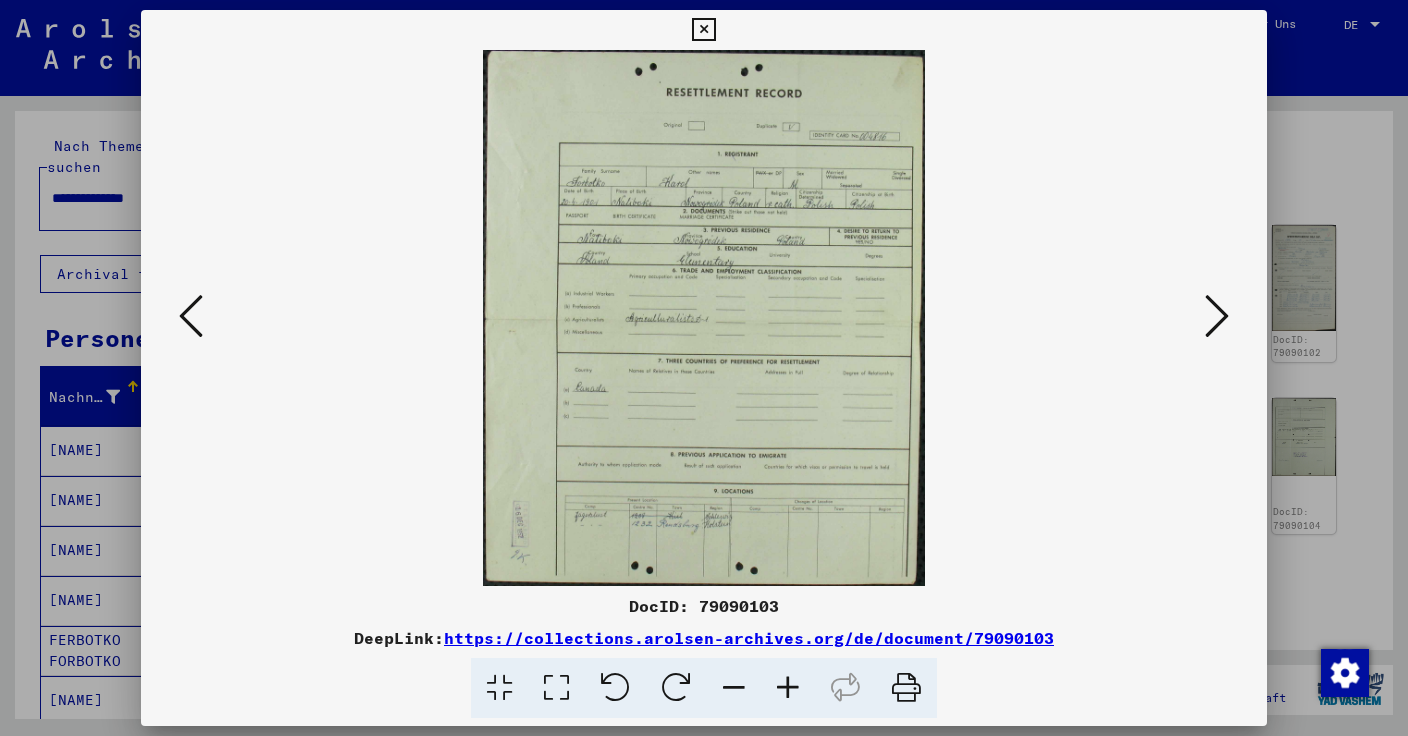 click at bounding box center (1217, 316) 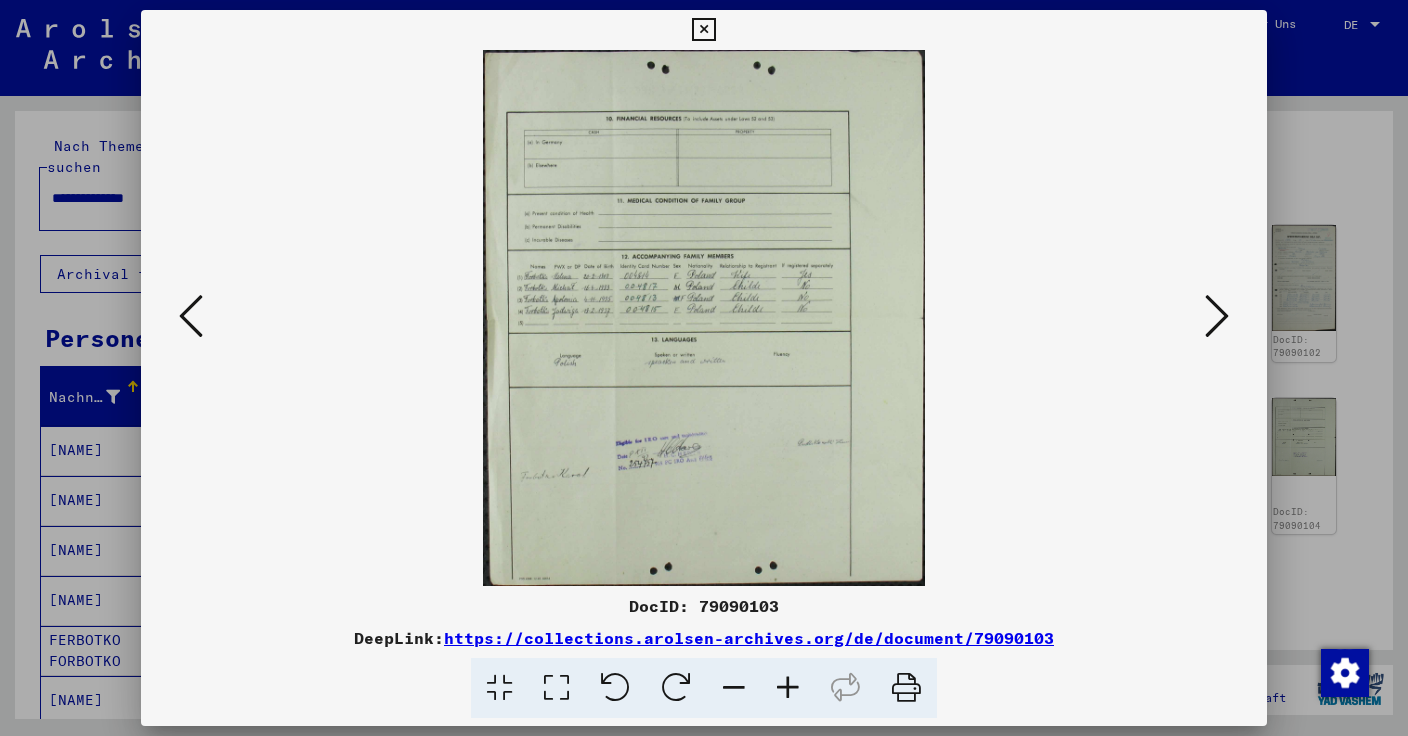 click at bounding box center [1217, 316] 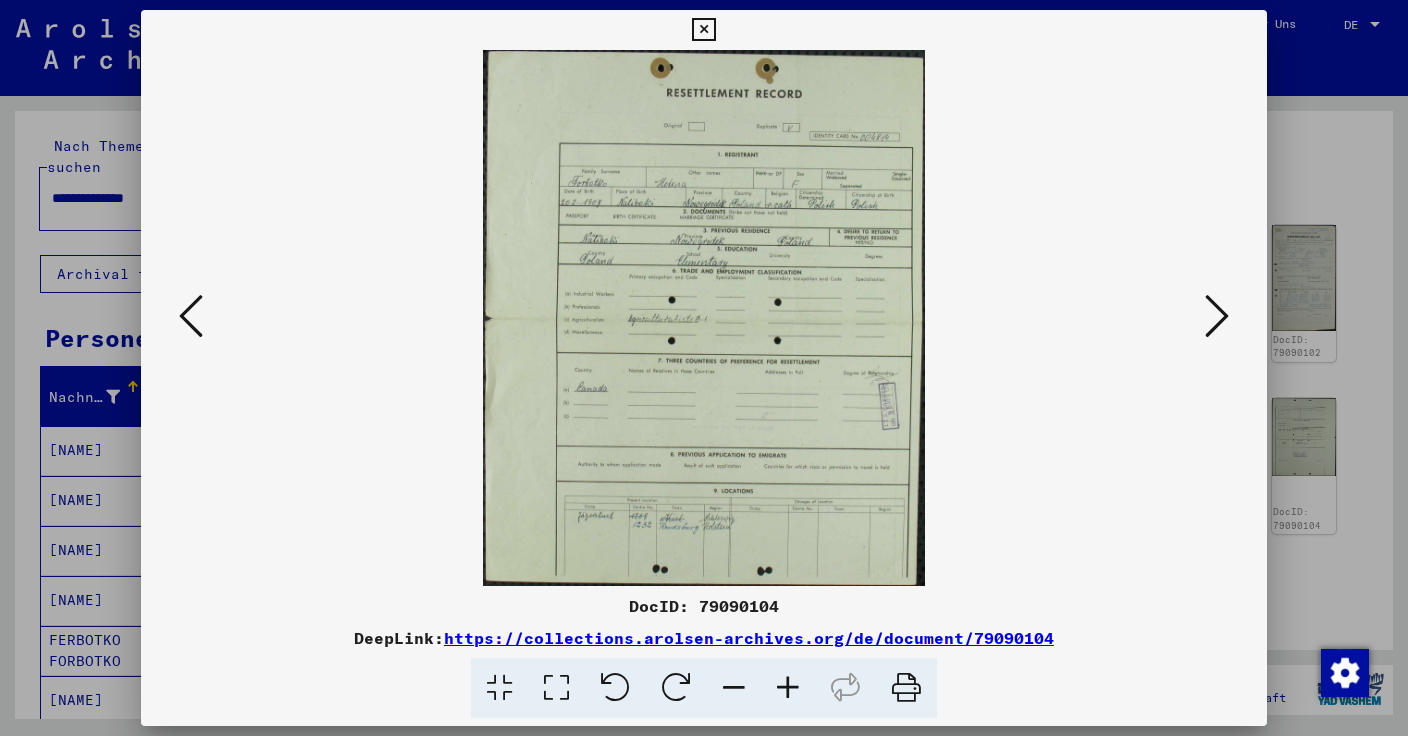 click at bounding box center (1217, 316) 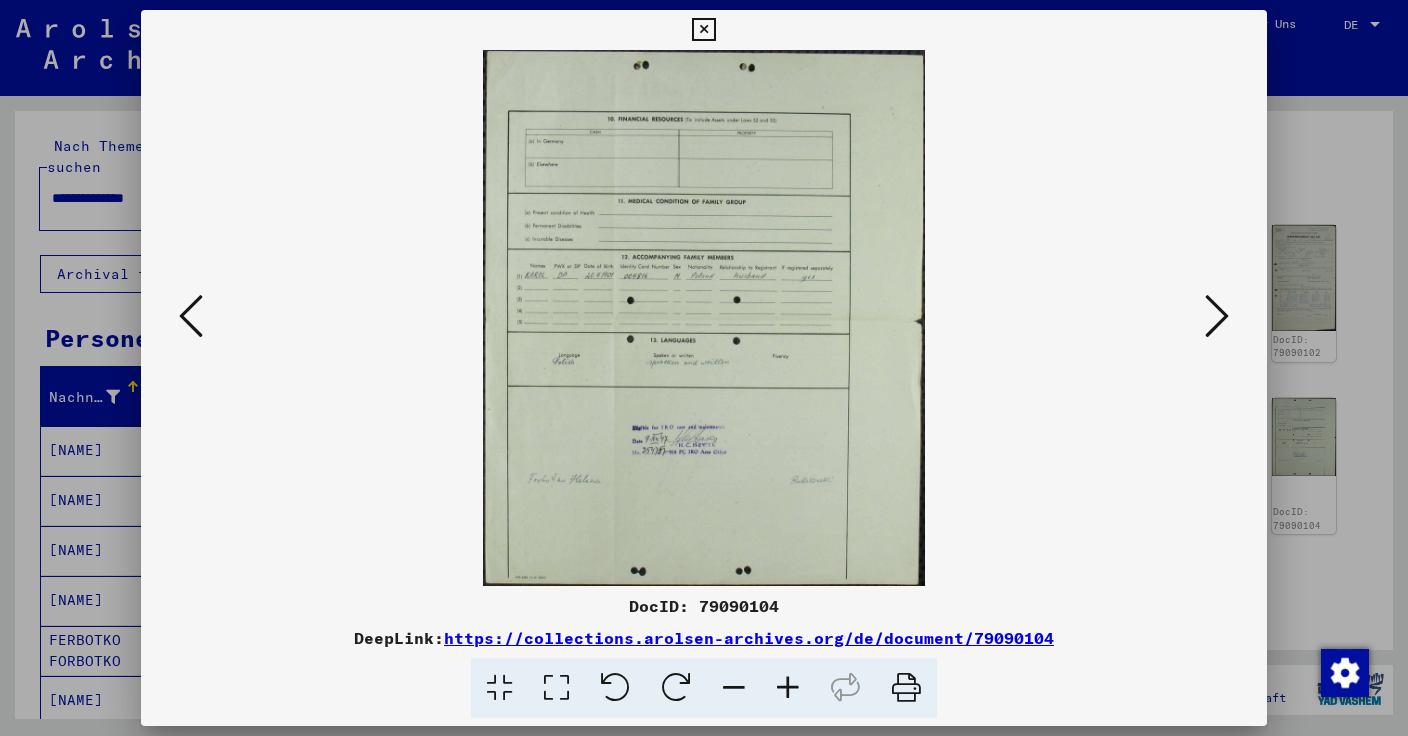 click at bounding box center [1217, 316] 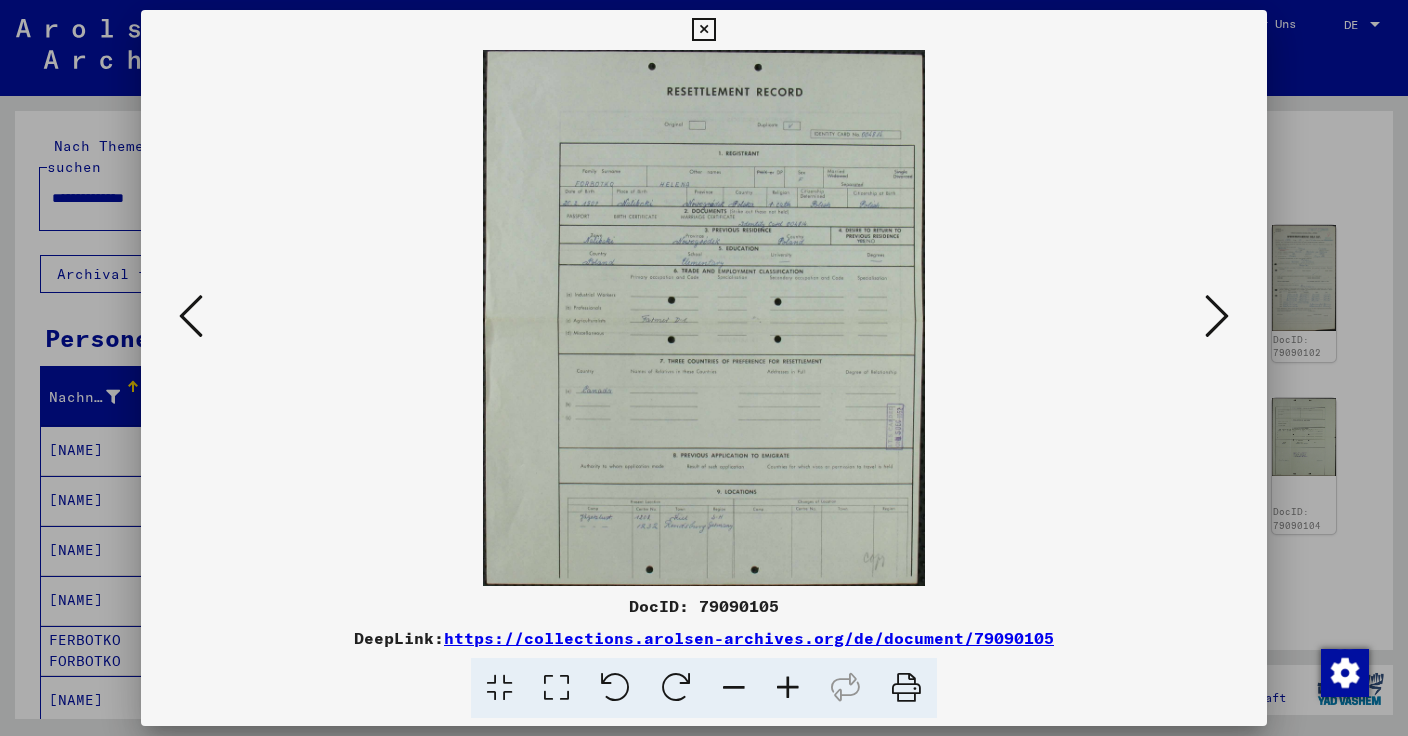 click at bounding box center (1217, 316) 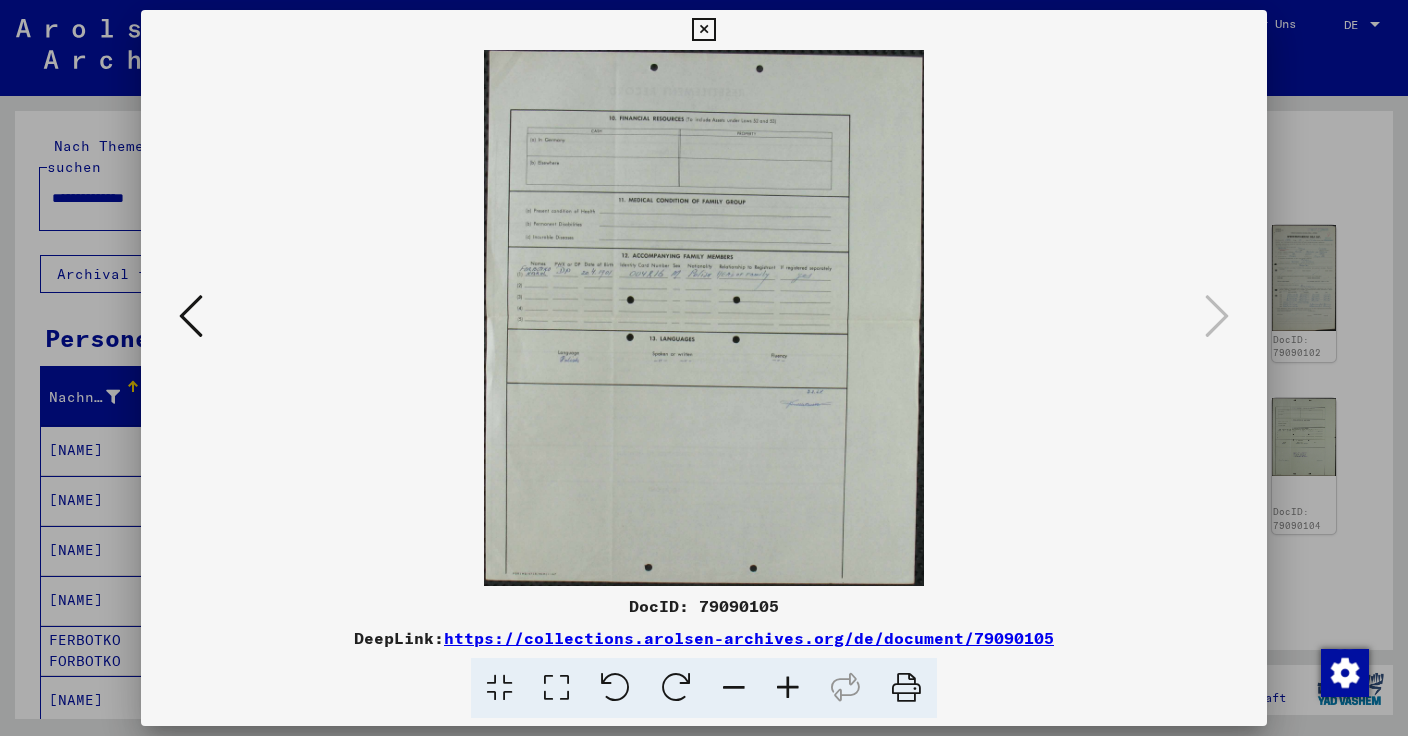 click at bounding box center [703, 30] 